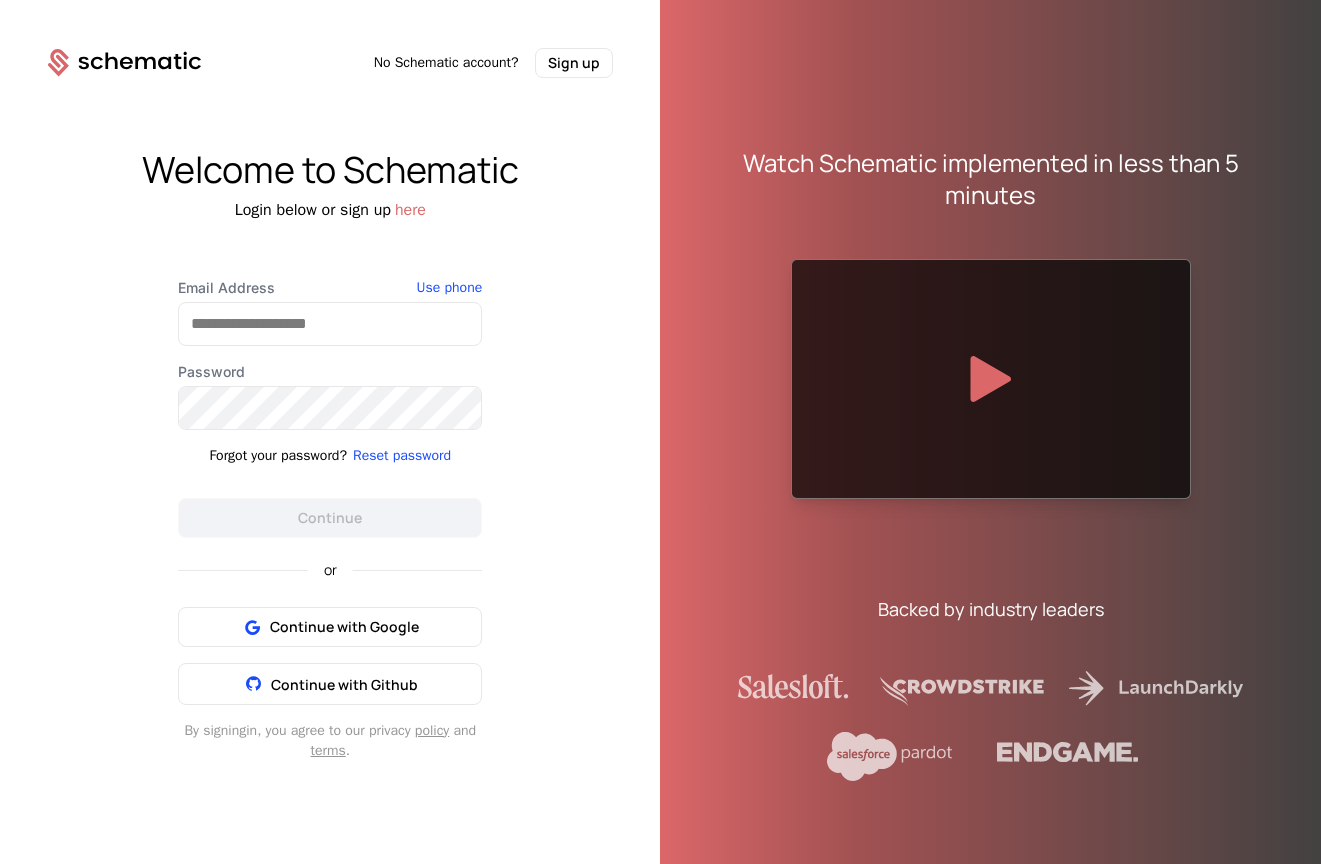 scroll, scrollTop: 0, scrollLeft: 0, axis: both 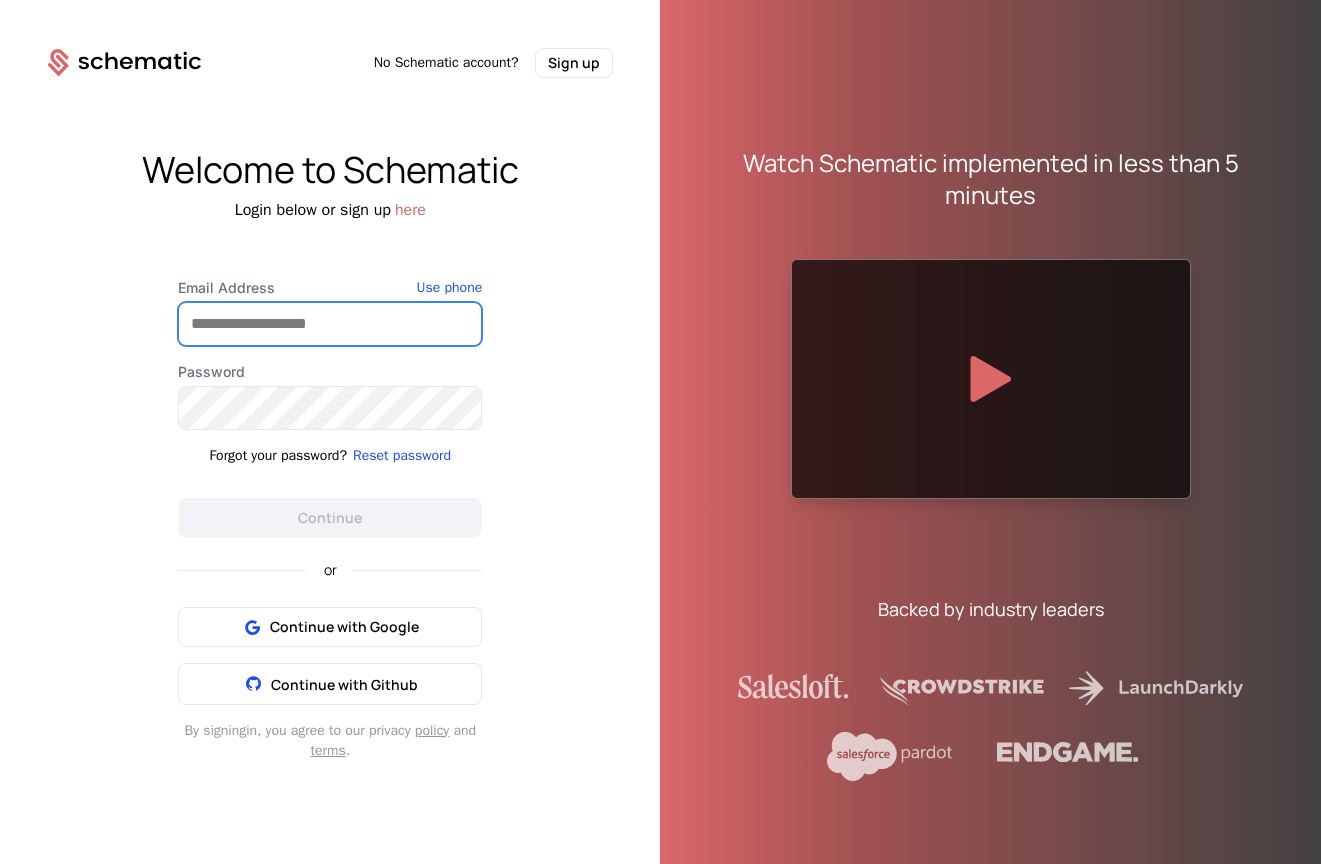 type on "**********" 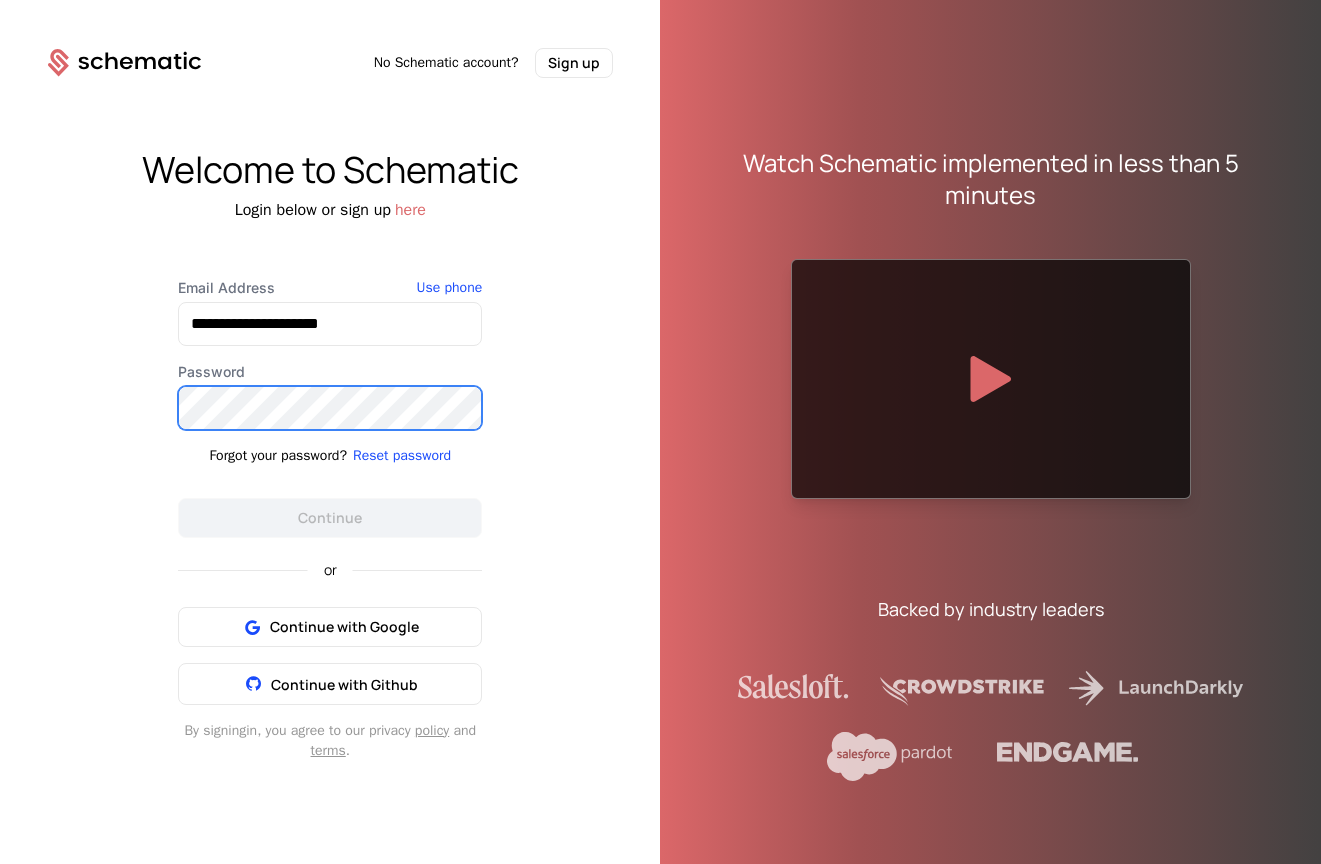 click on "Continue" at bounding box center (330, 518) 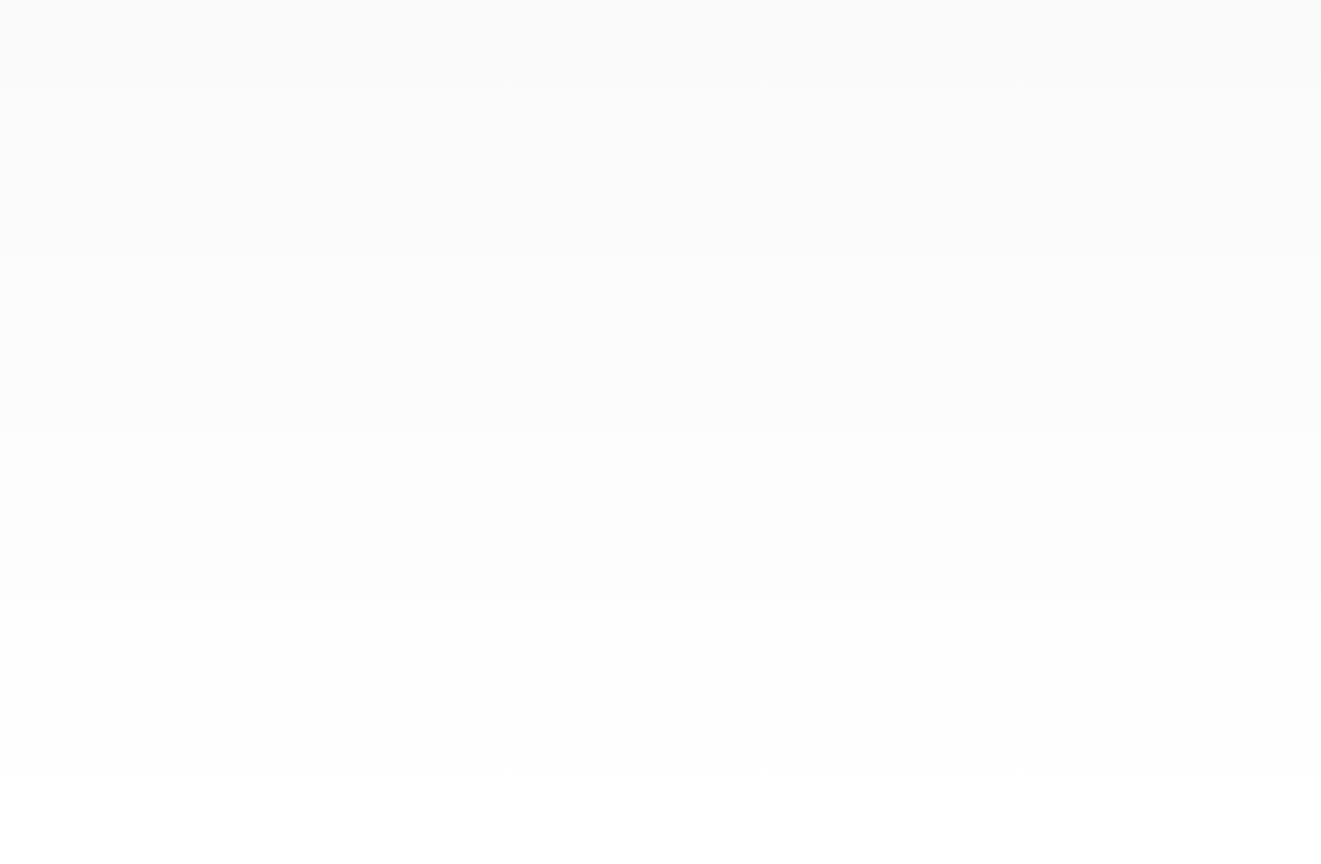 scroll, scrollTop: 0, scrollLeft: 0, axis: both 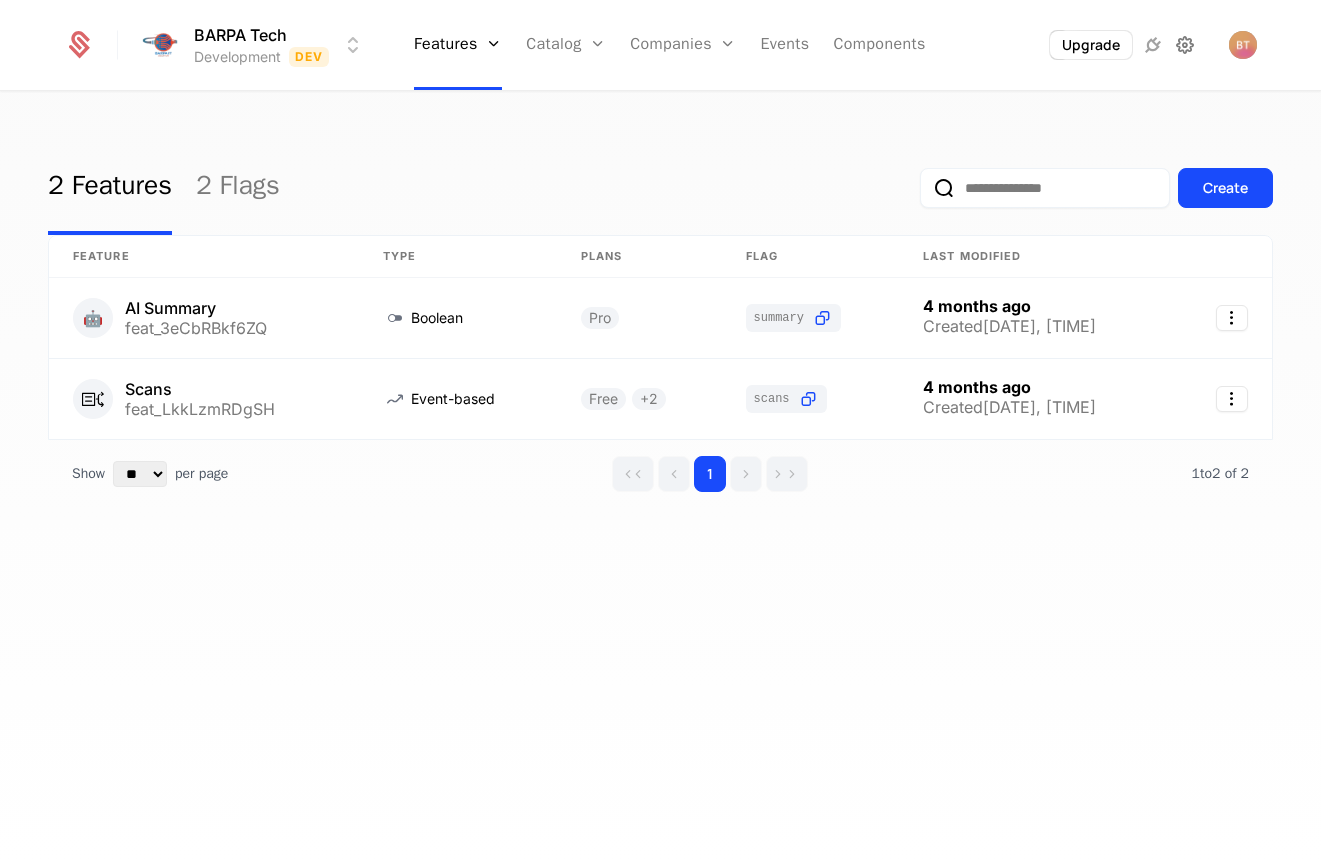 click at bounding box center (1185, 45) 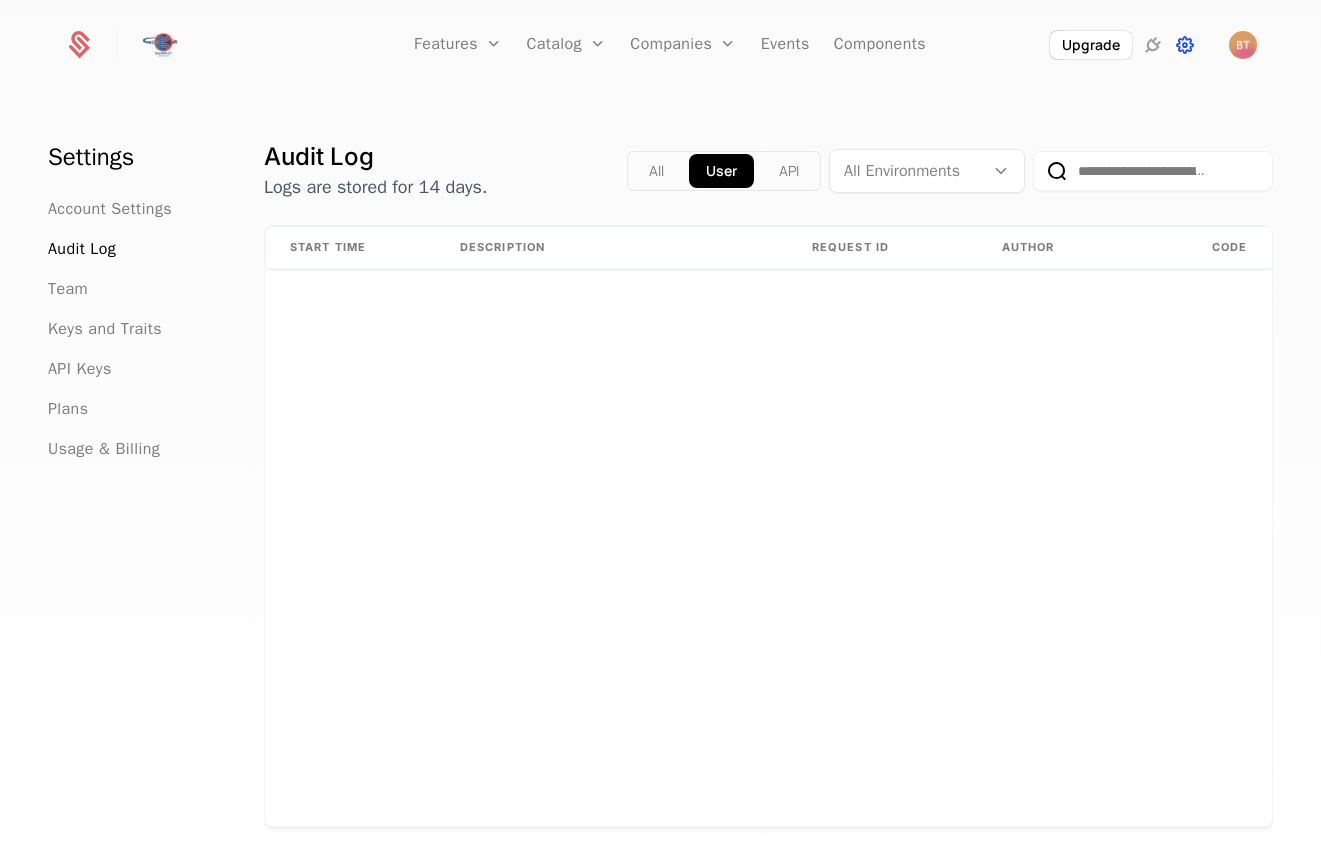 click at bounding box center [1185, 45] 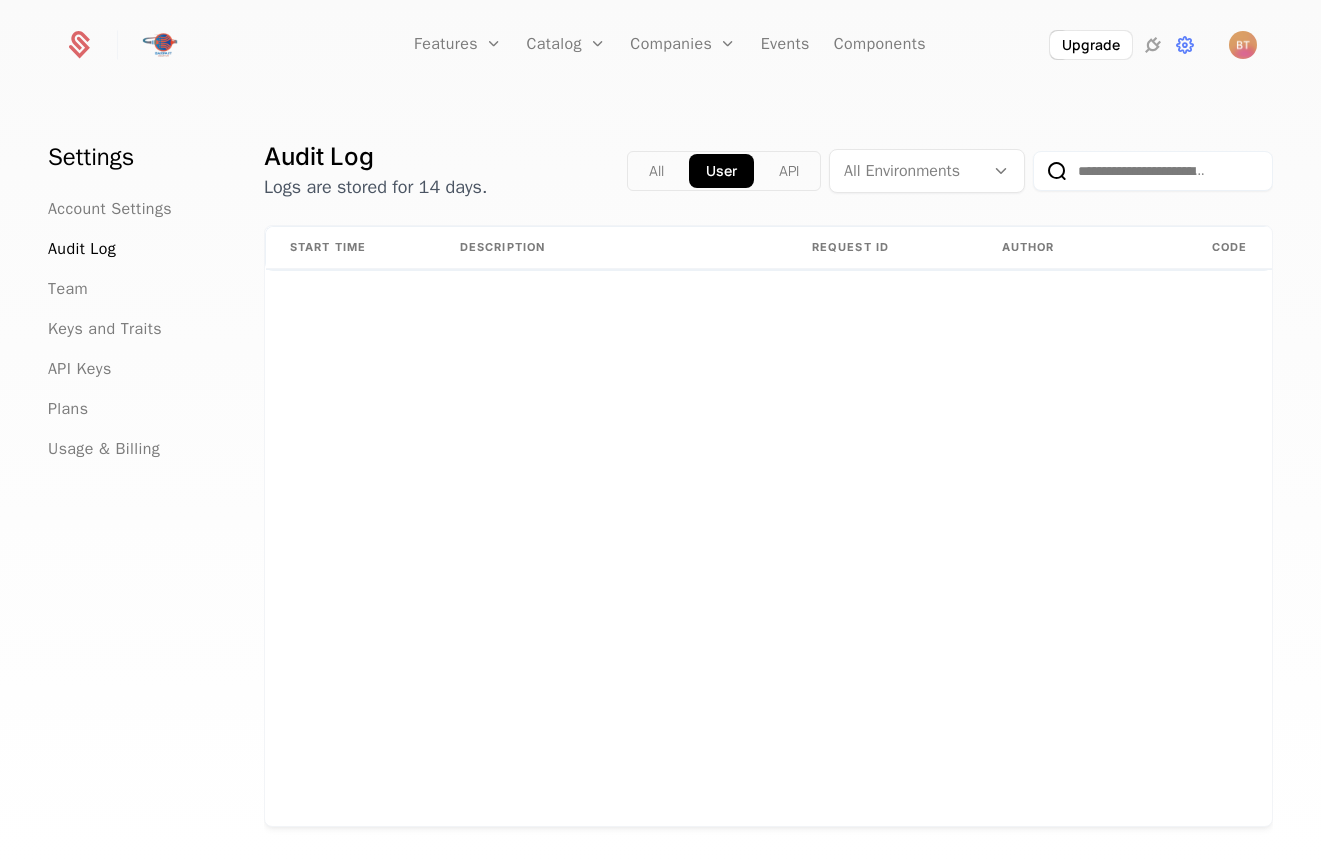 click at bounding box center [1243, 45] 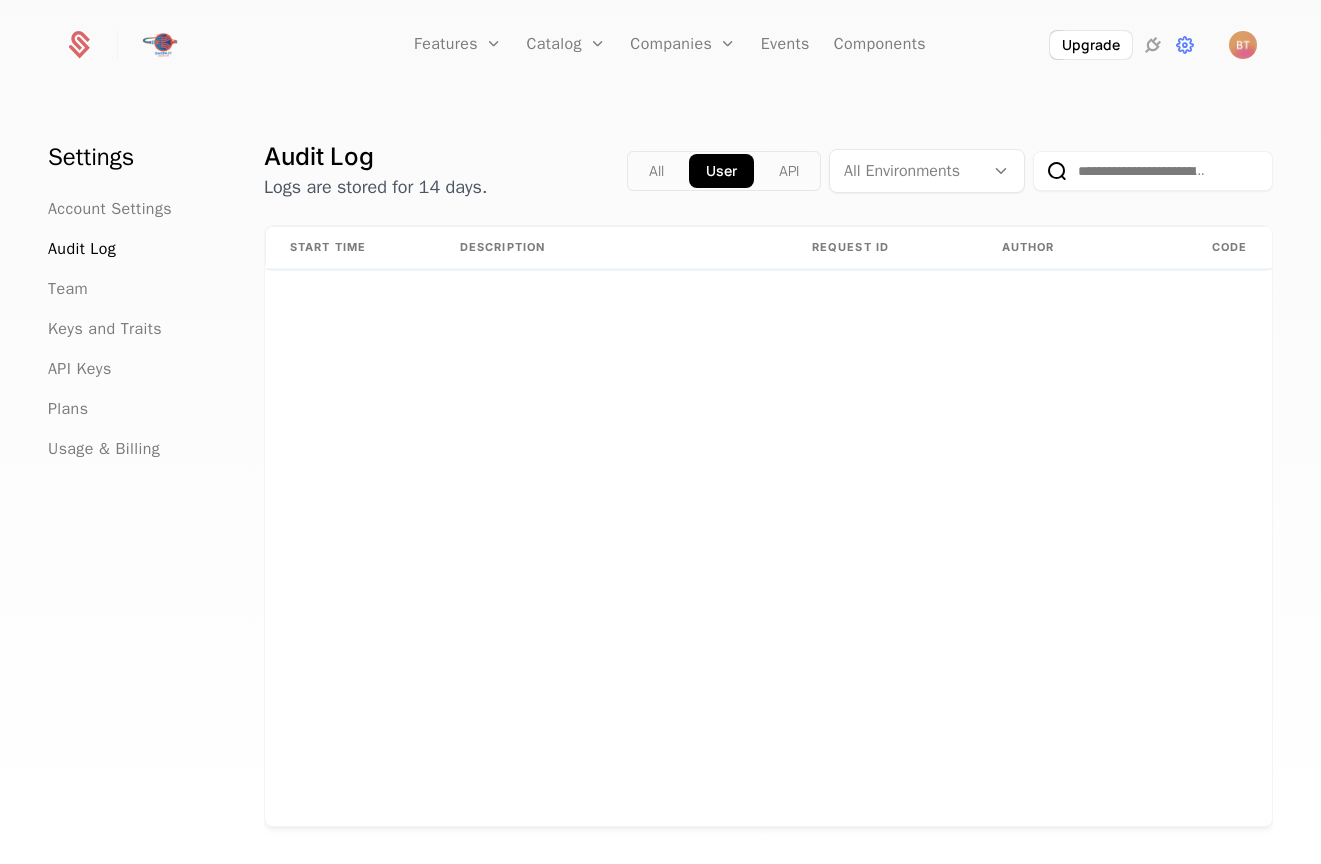 click on "Start Time Description Request ID Author Code Environment URL" at bounding box center [768, 526] 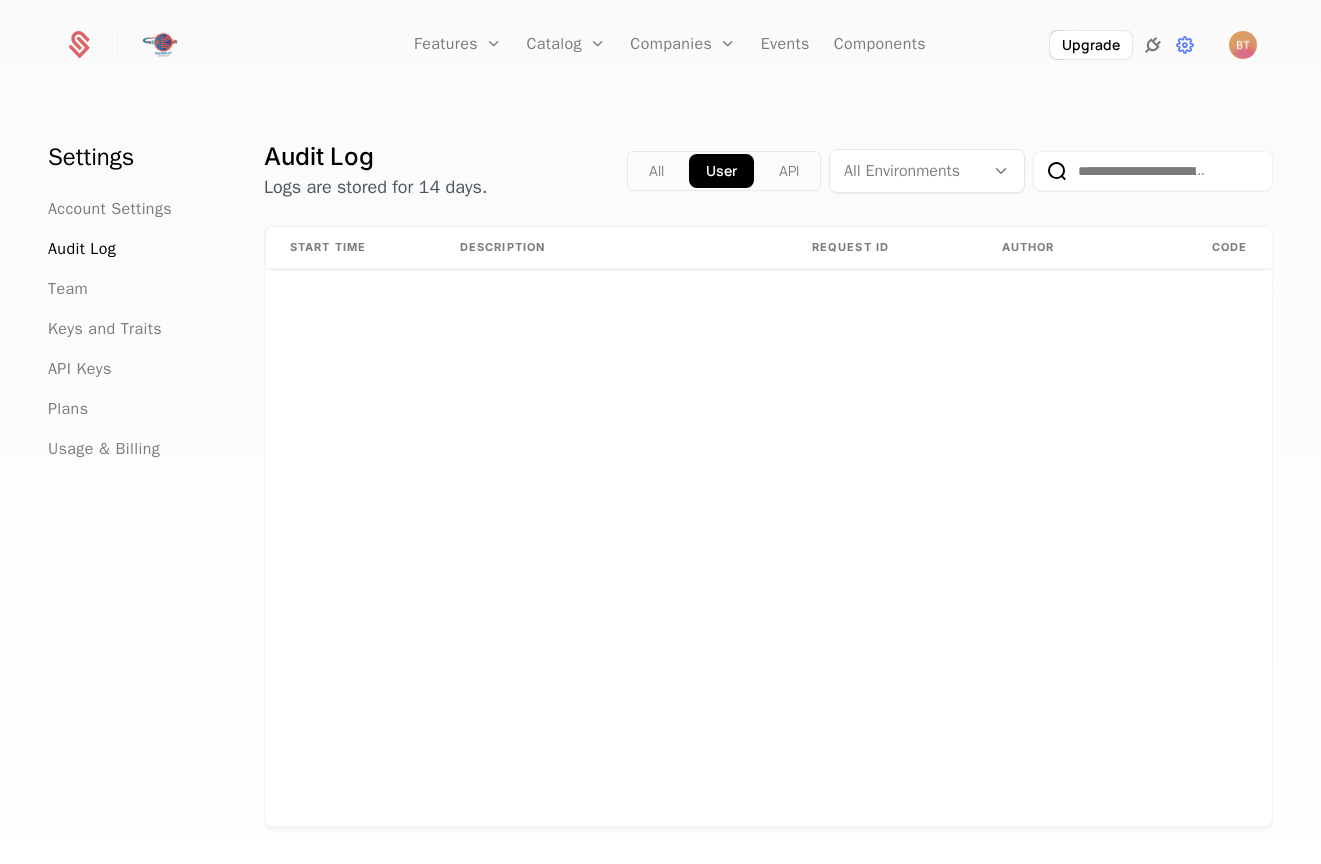 click at bounding box center (1153, 45) 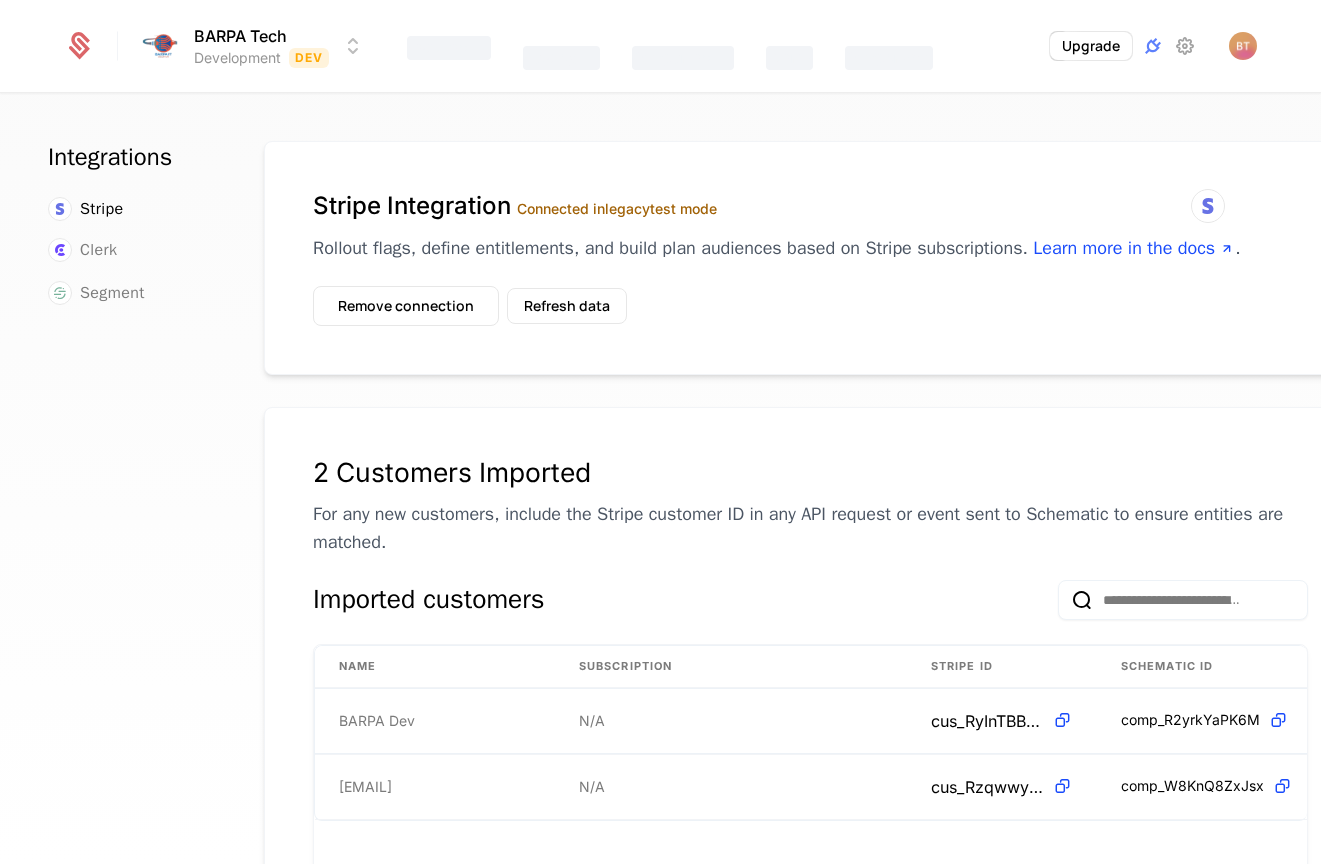 click at bounding box center [1243, 46] 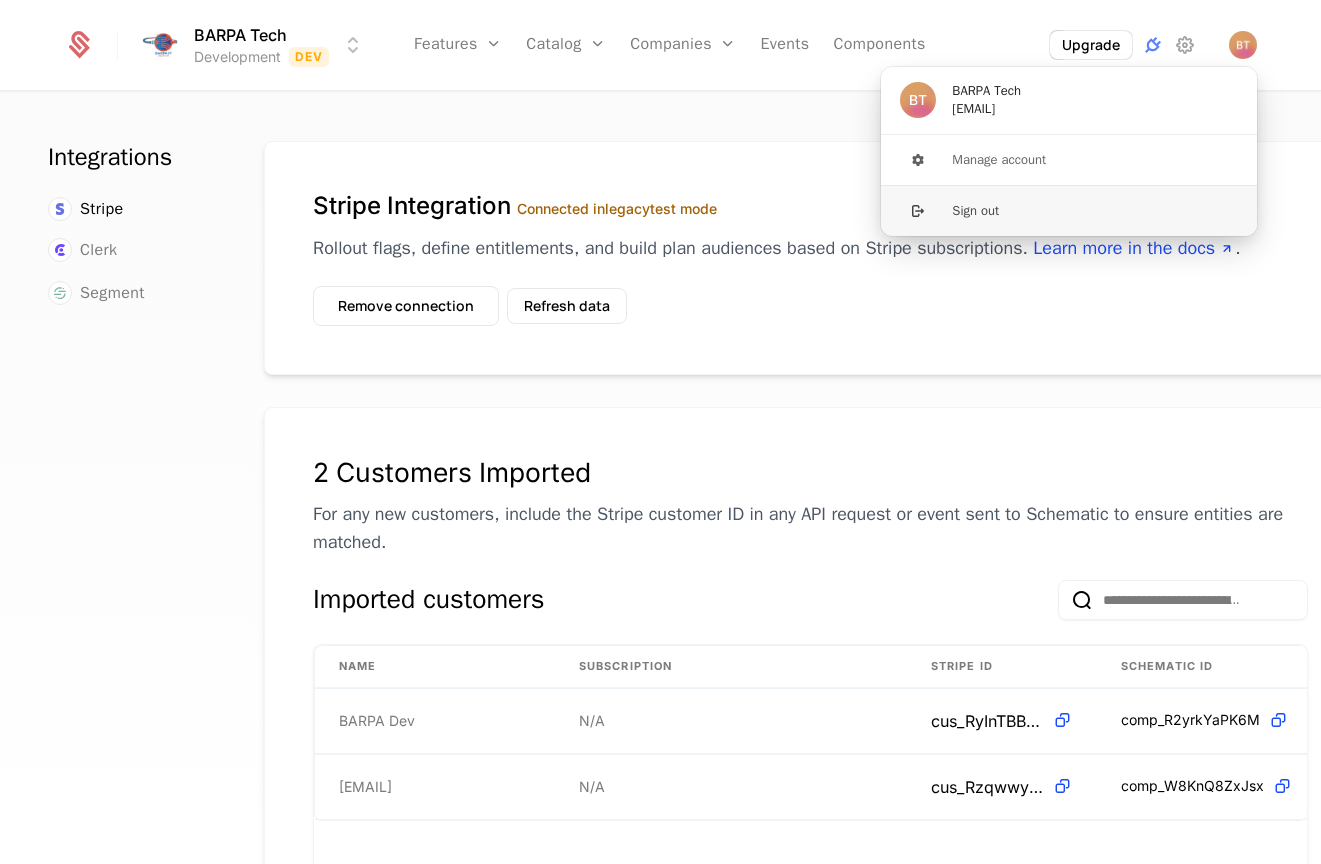 click on "Sign out" at bounding box center [1069, 210] 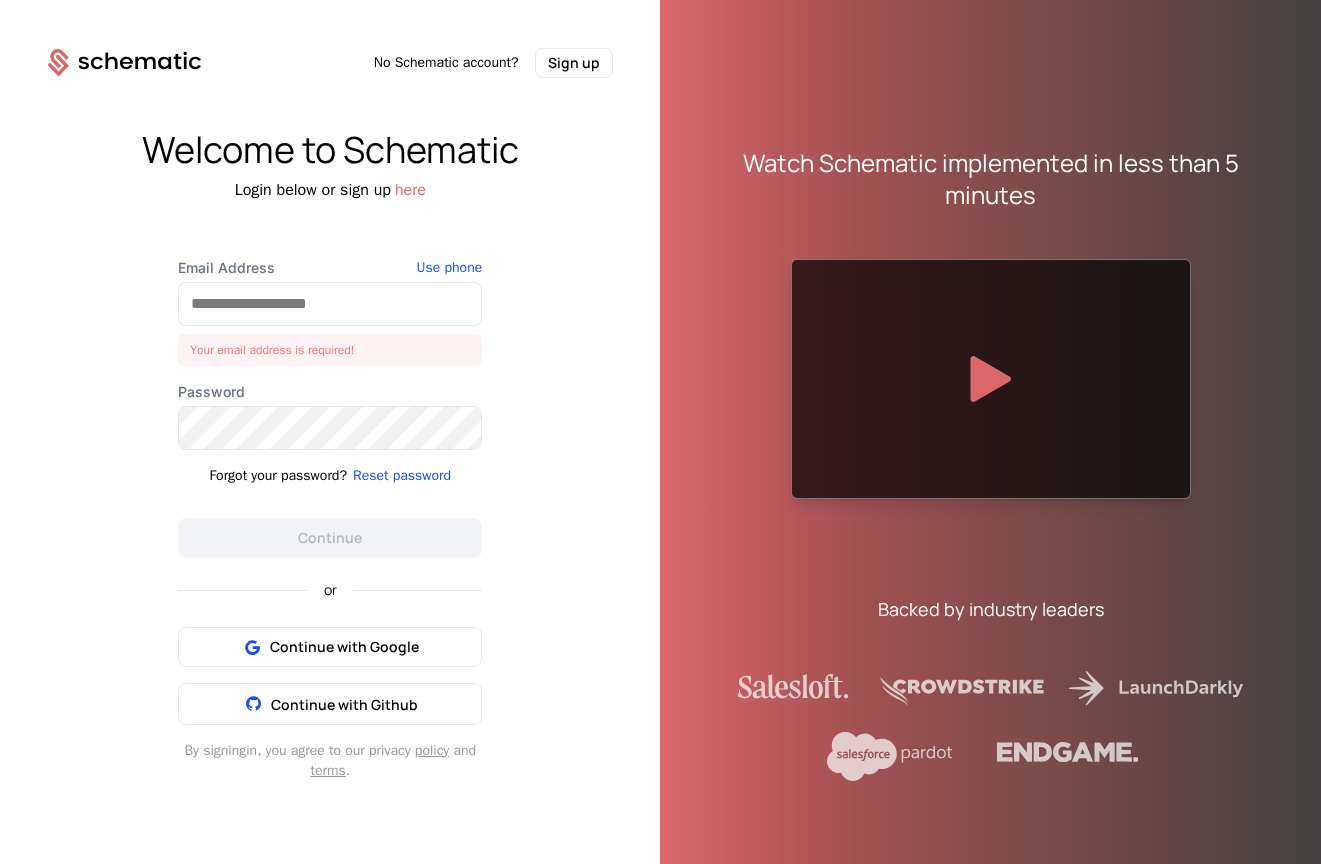 click on "Welcome to Schematic Login below or sign up here Email Address Your email address is required! Use phone Password Forgot your password? Reset password Continue or Continue with Google Continue with Github By signing  in , you agree to our privacy   policy   and   terms ." at bounding box center [330, 455] 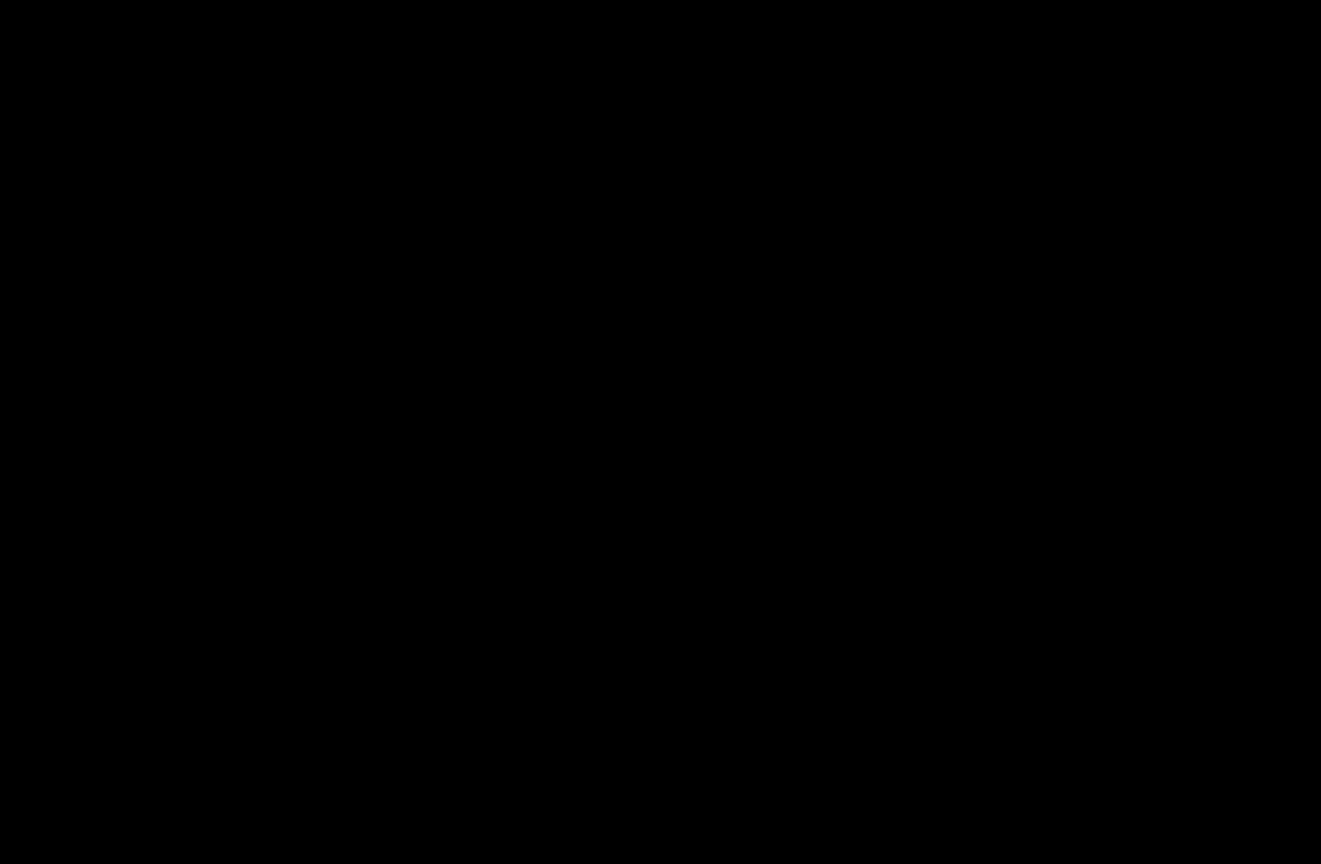 scroll, scrollTop: 0, scrollLeft: 0, axis: both 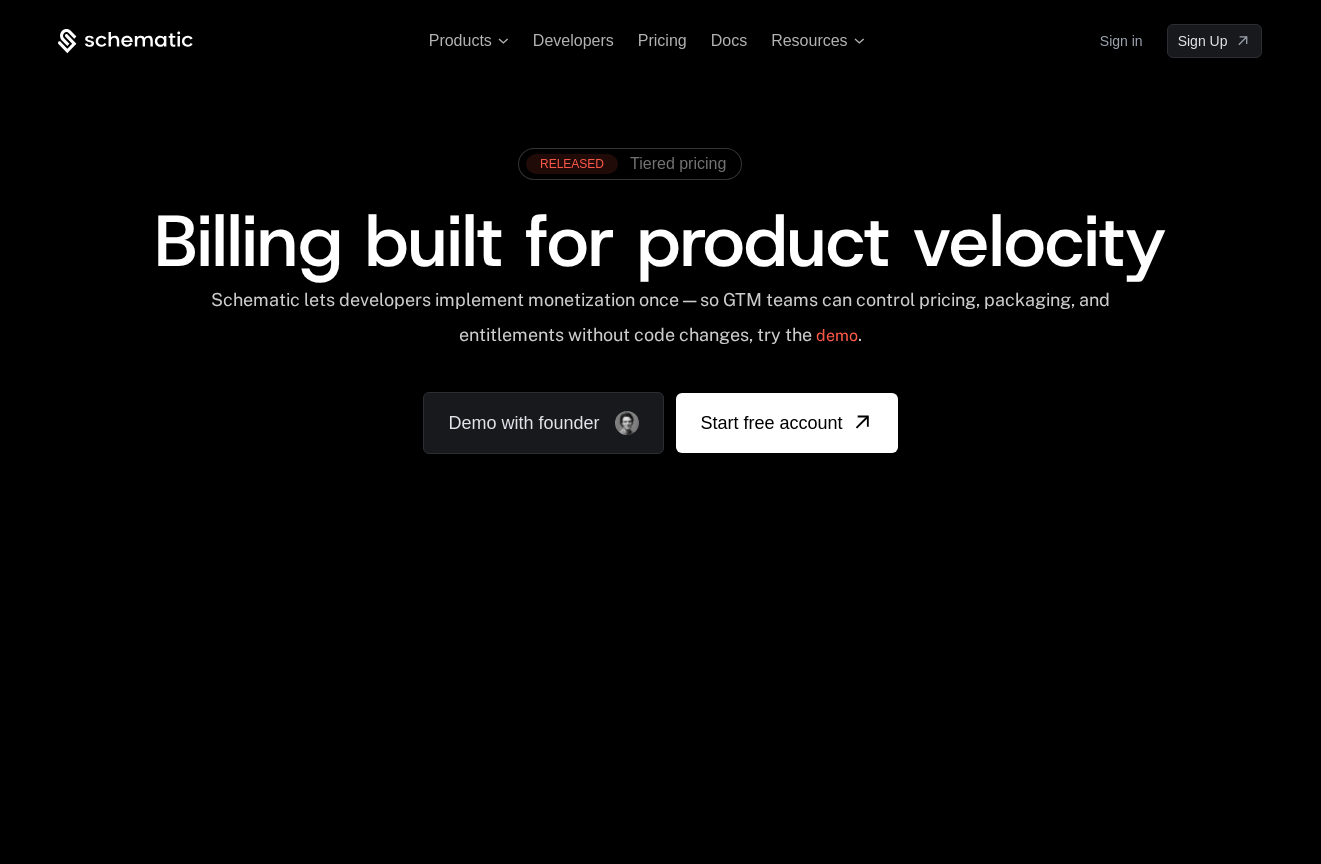 click on "Sign in" at bounding box center [1121, 41] 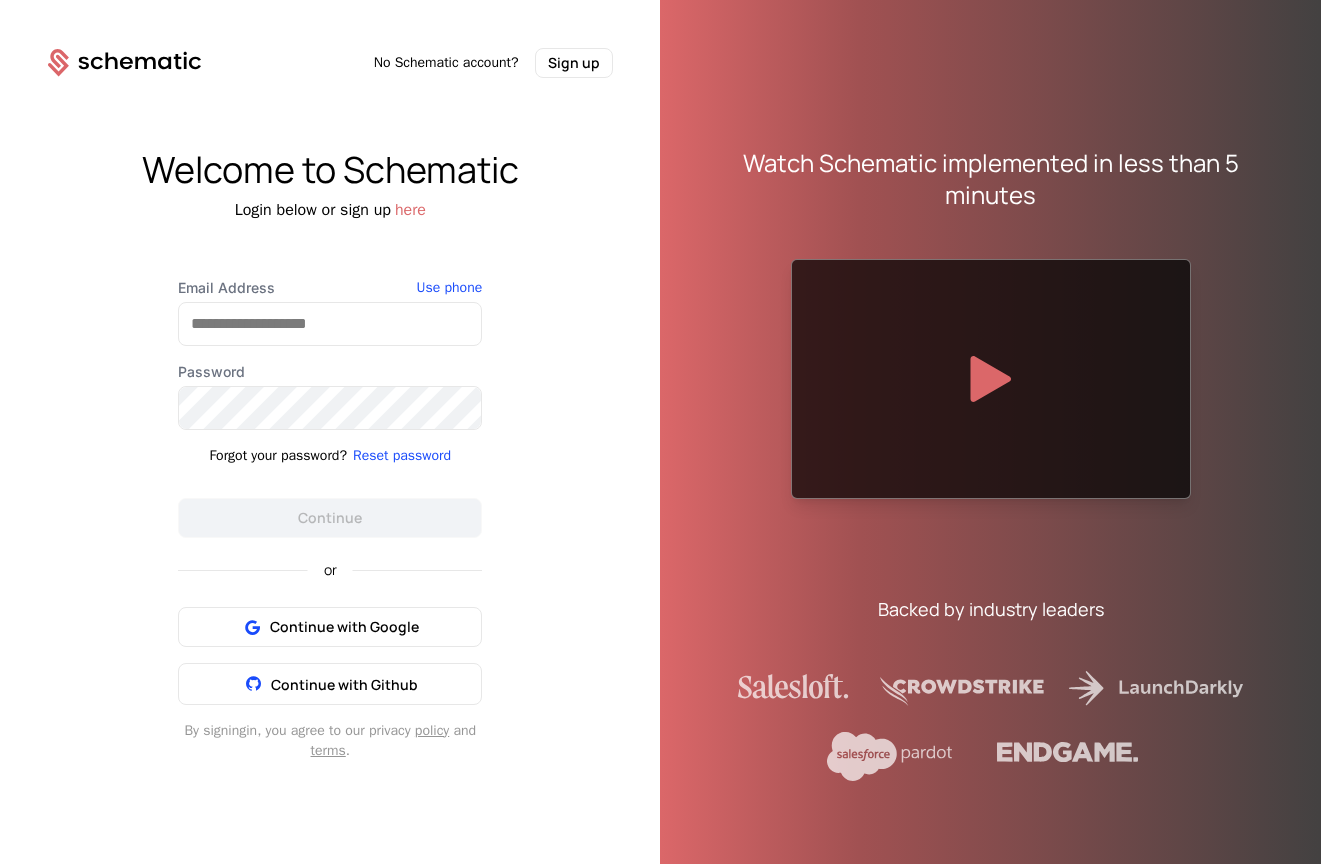scroll, scrollTop: 0, scrollLeft: 0, axis: both 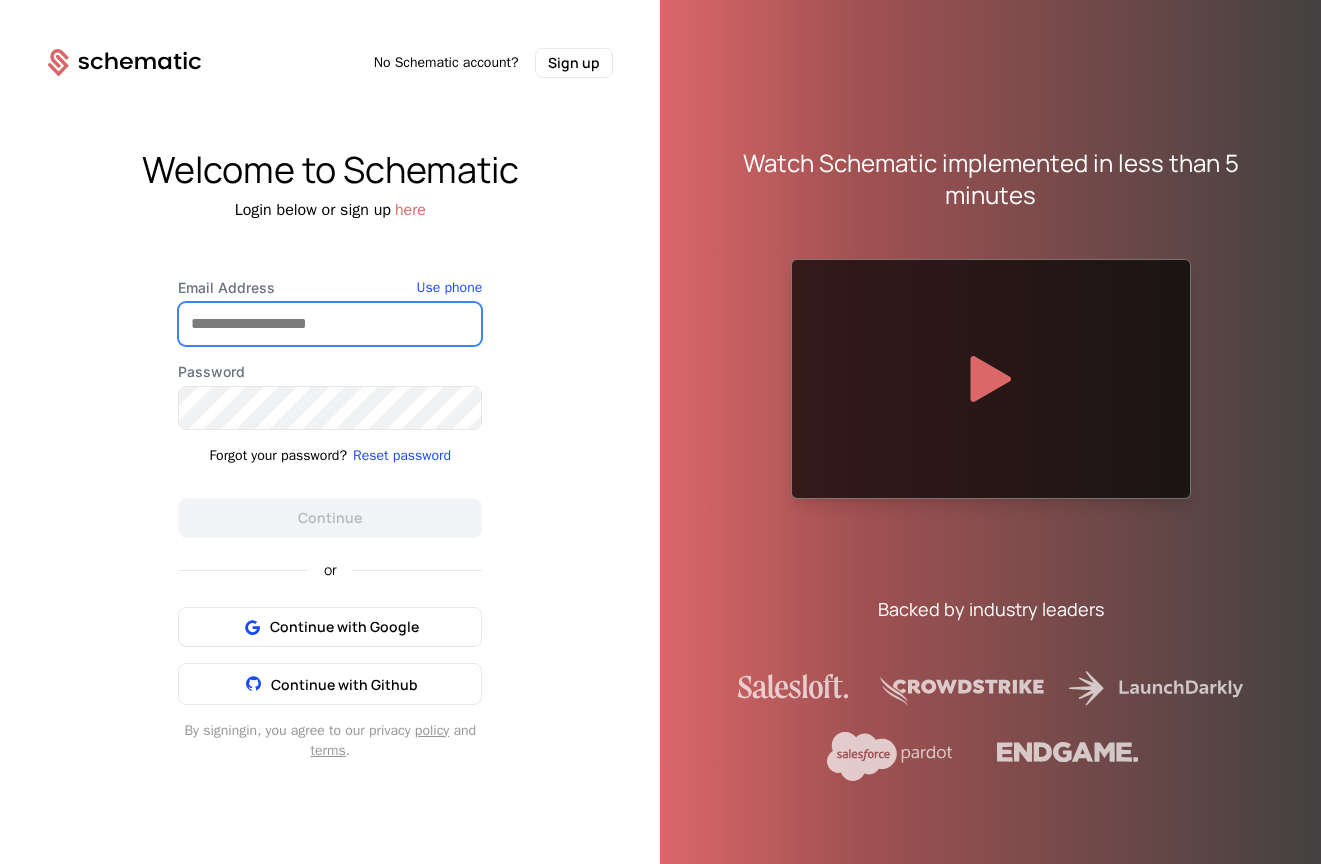 type on "**********" 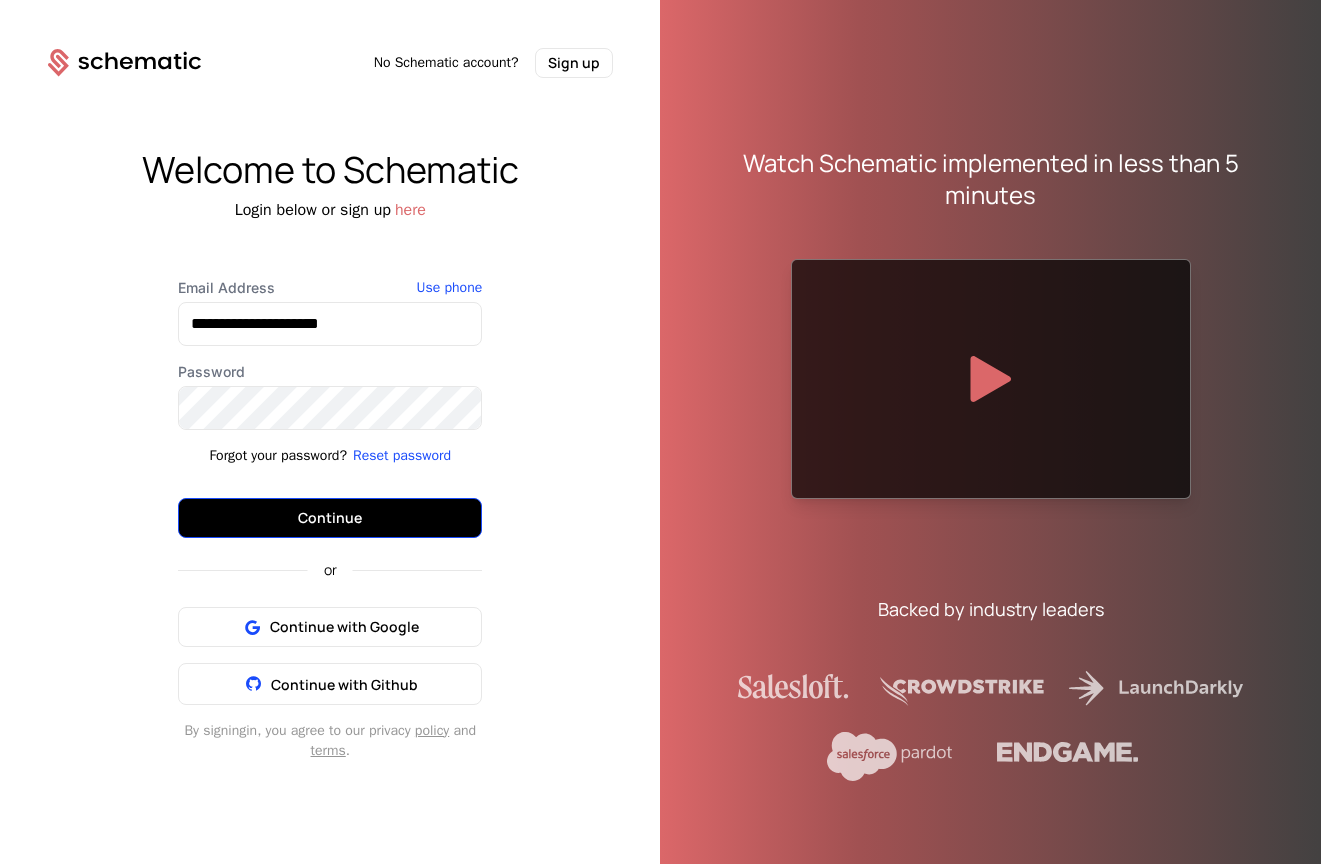 click on "Continue" at bounding box center (330, 518) 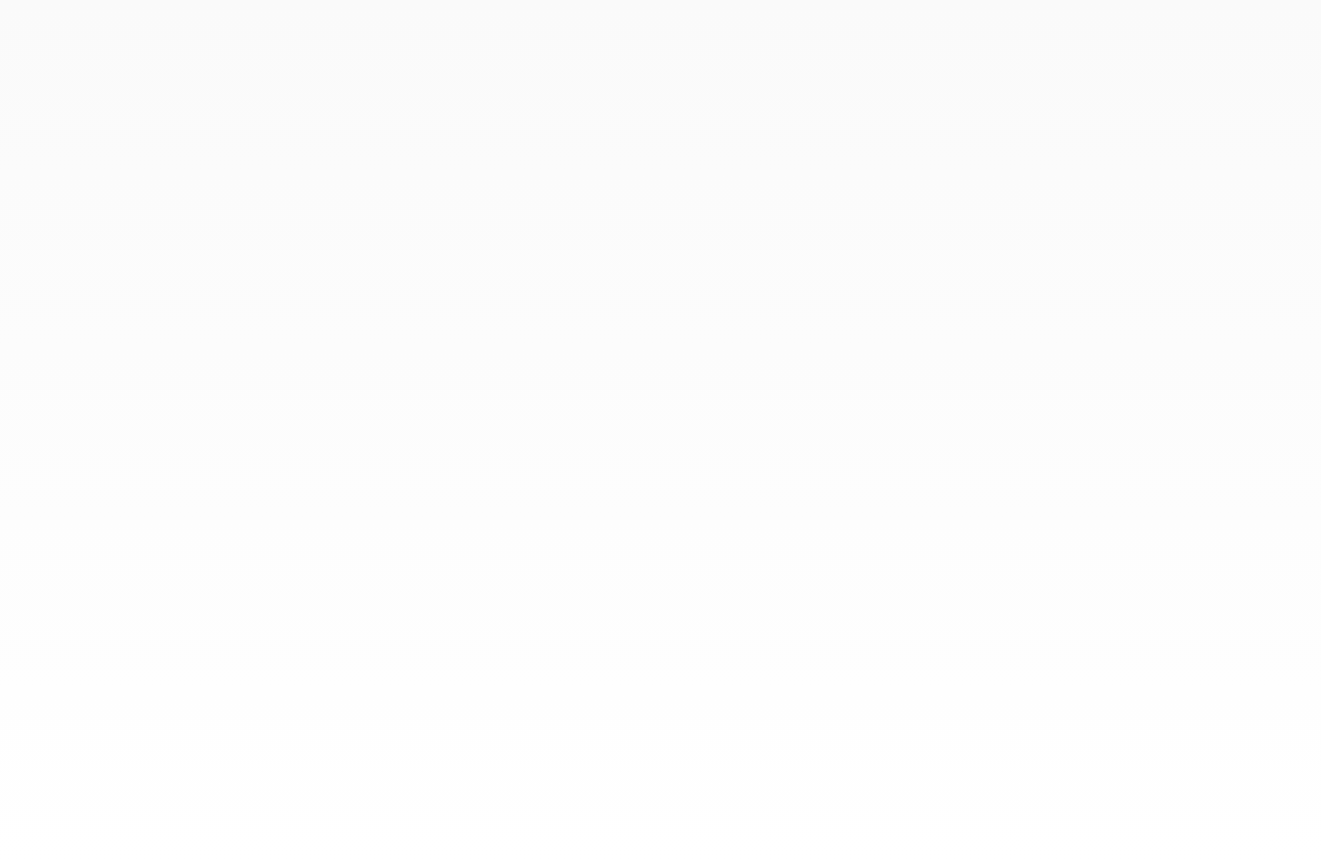 scroll, scrollTop: 0, scrollLeft: 0, axis: both 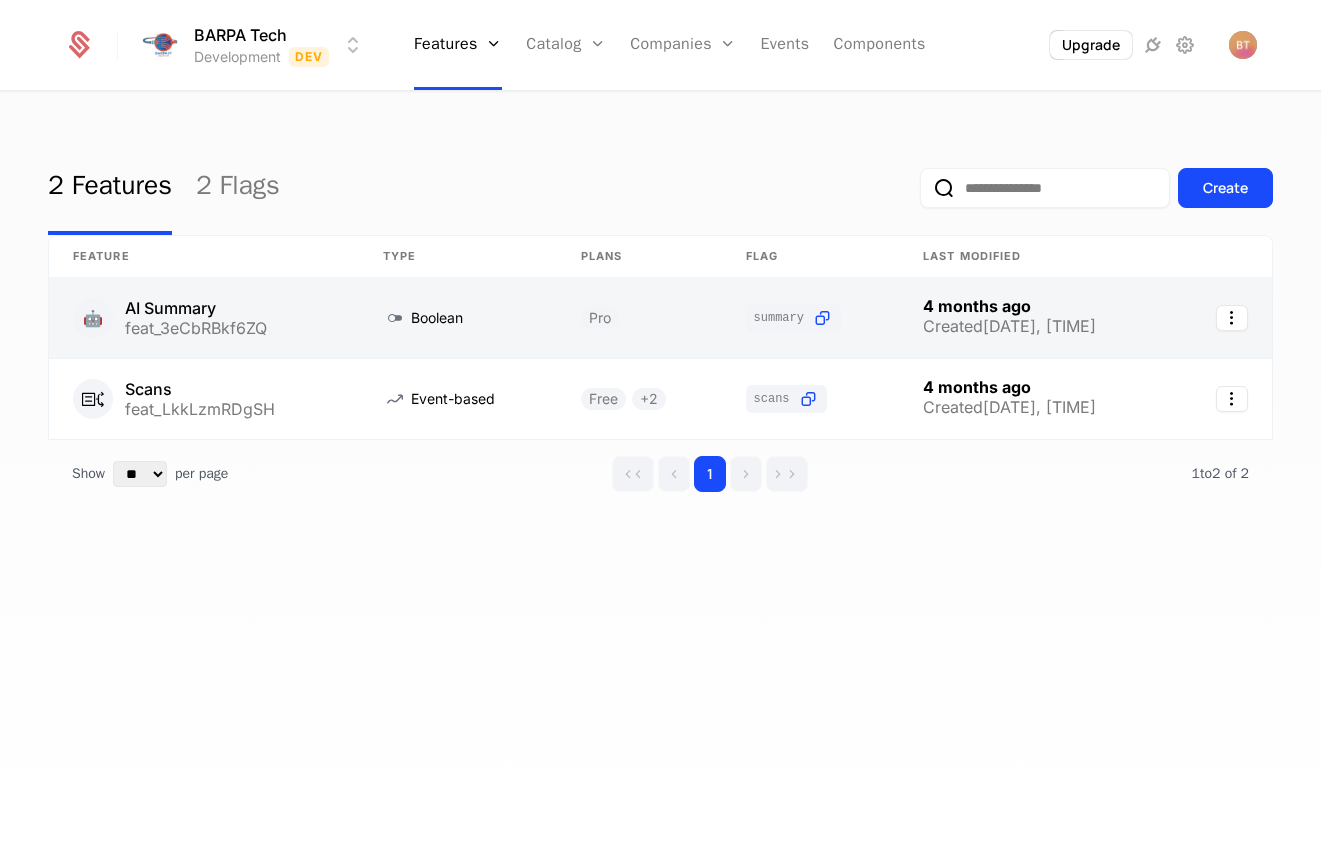 click at bounding box center [204, 318] 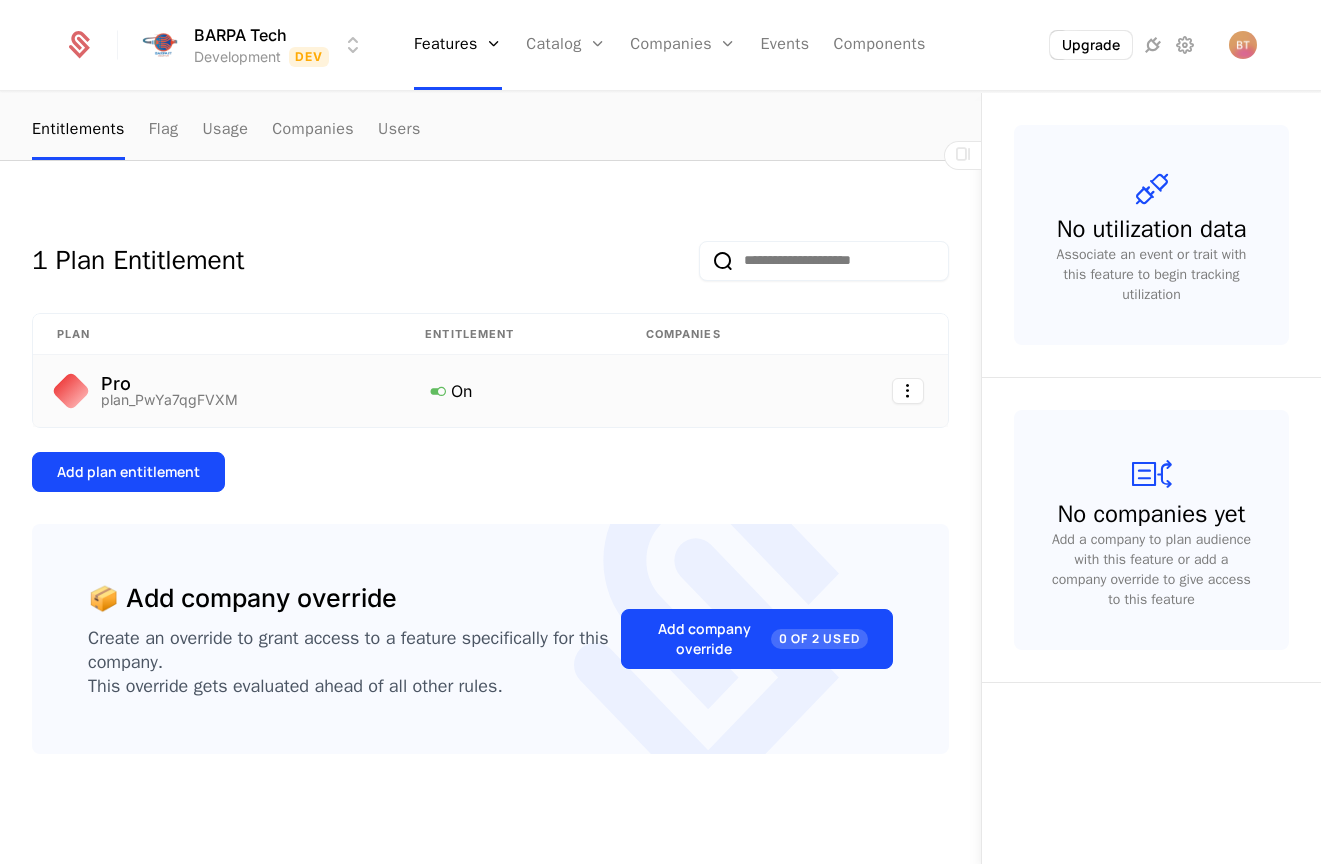 scroll, scrollTop: 206, scrollLeft: 0, axis: vertical 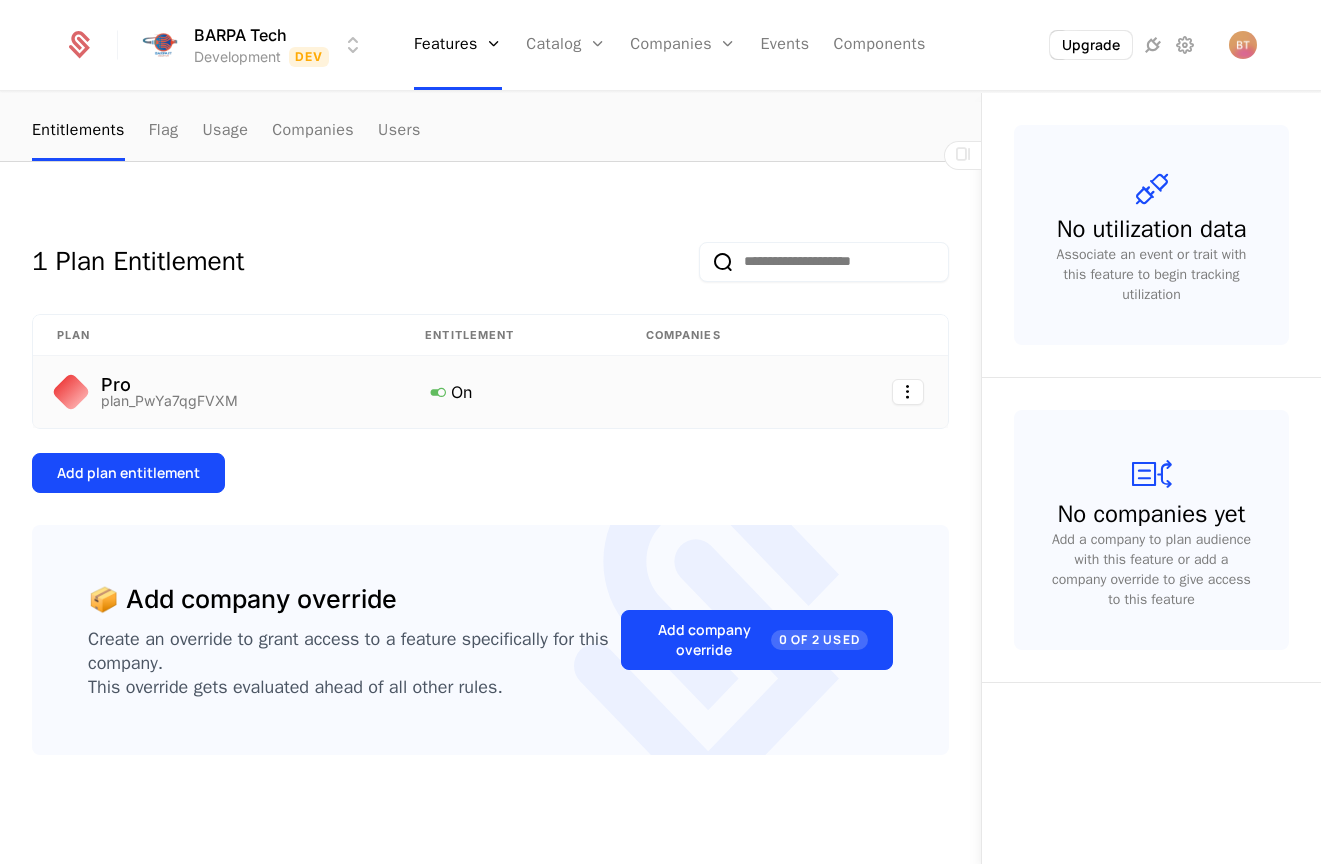 click on "plan_PwYa7qgFVXM" at bounding box center (169, 401) 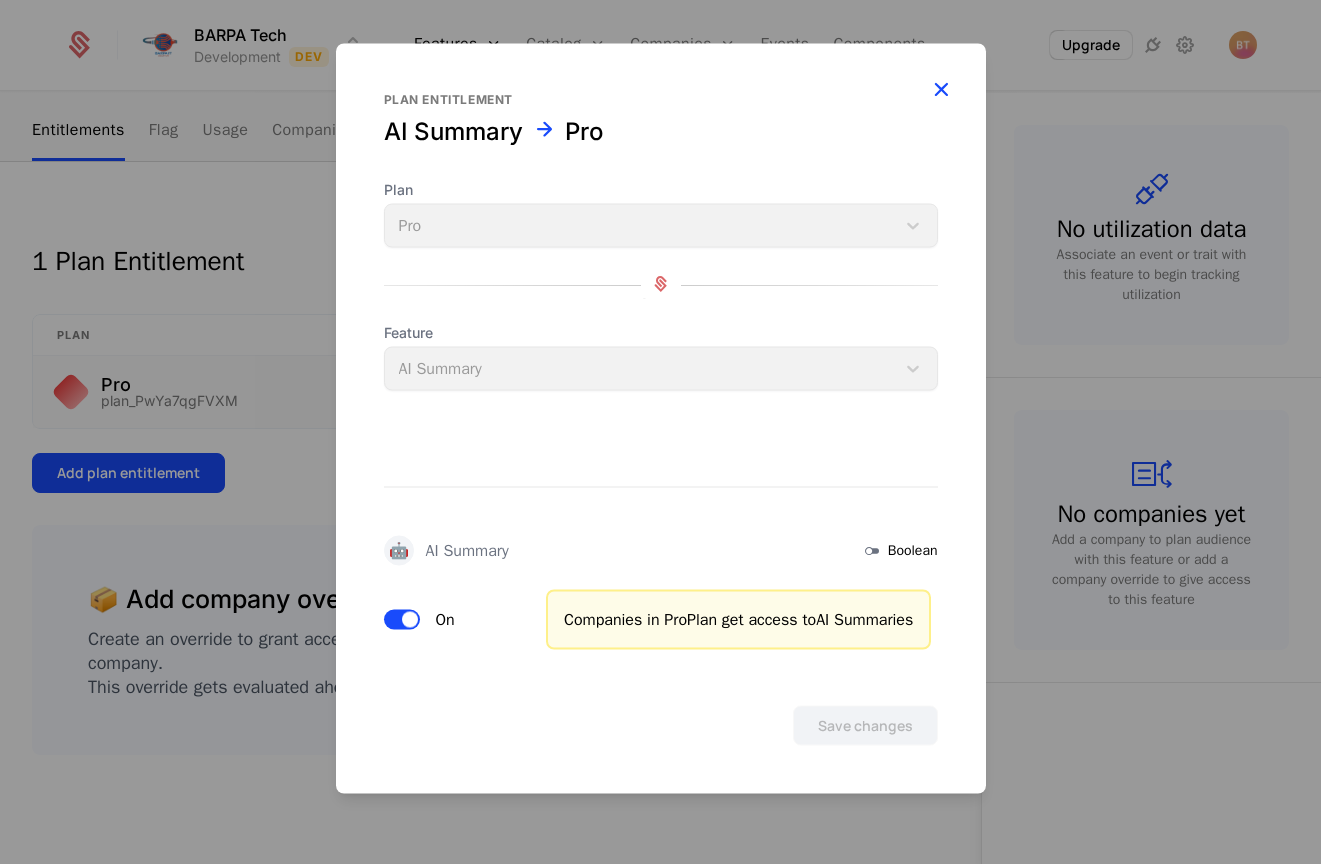 click at bounding box center [941, 89] 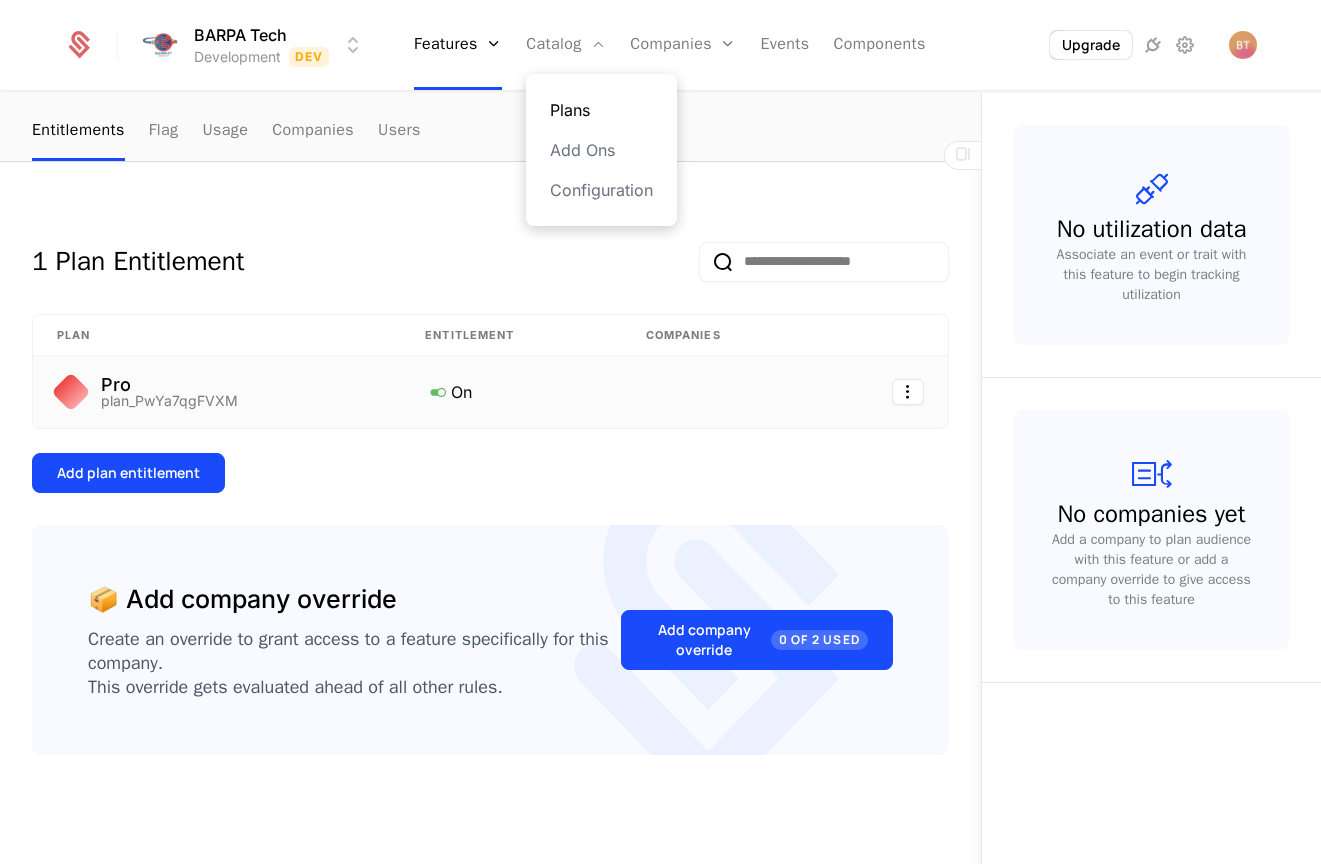 click on "Plans" at bounding box center (601, 110) 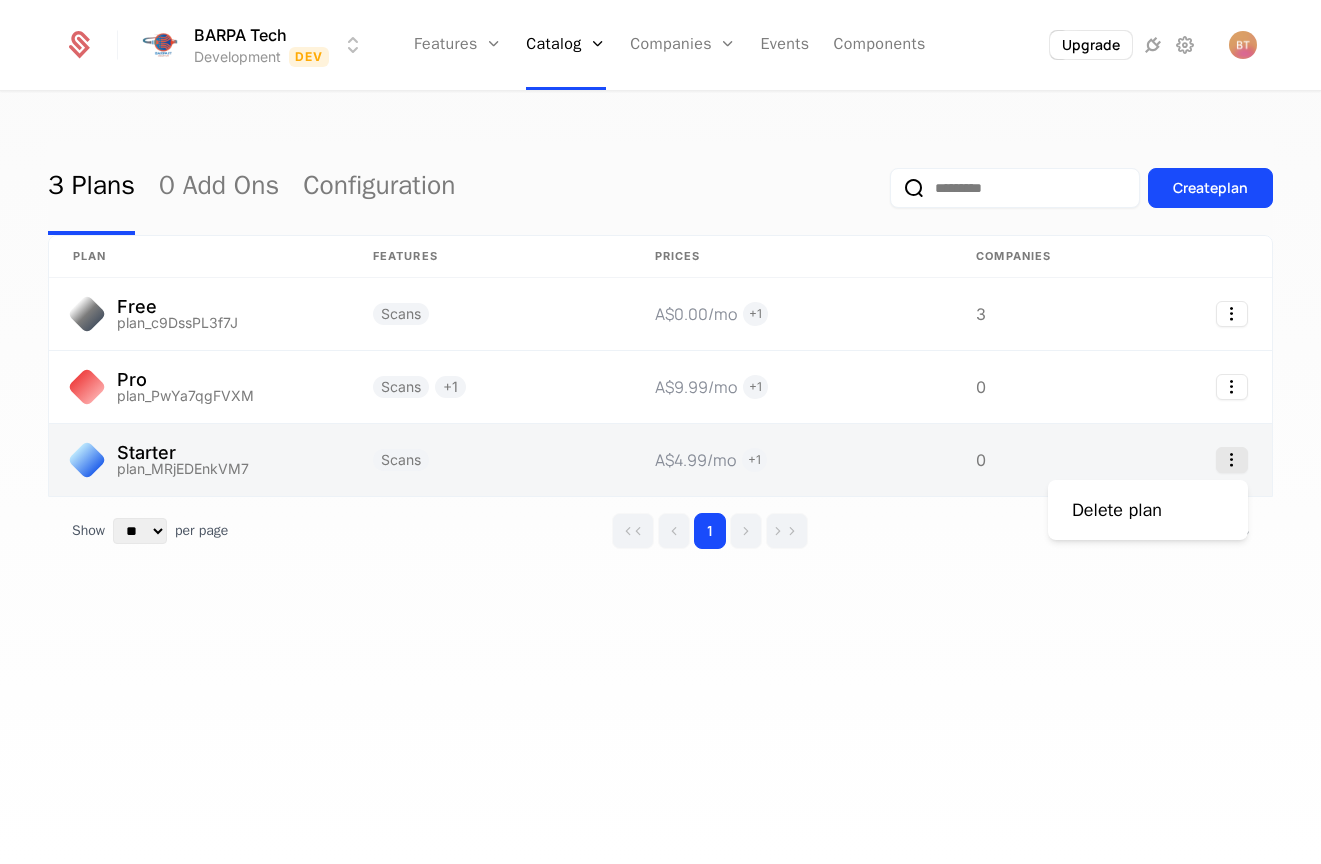 click at bounding box center (1232, 460) 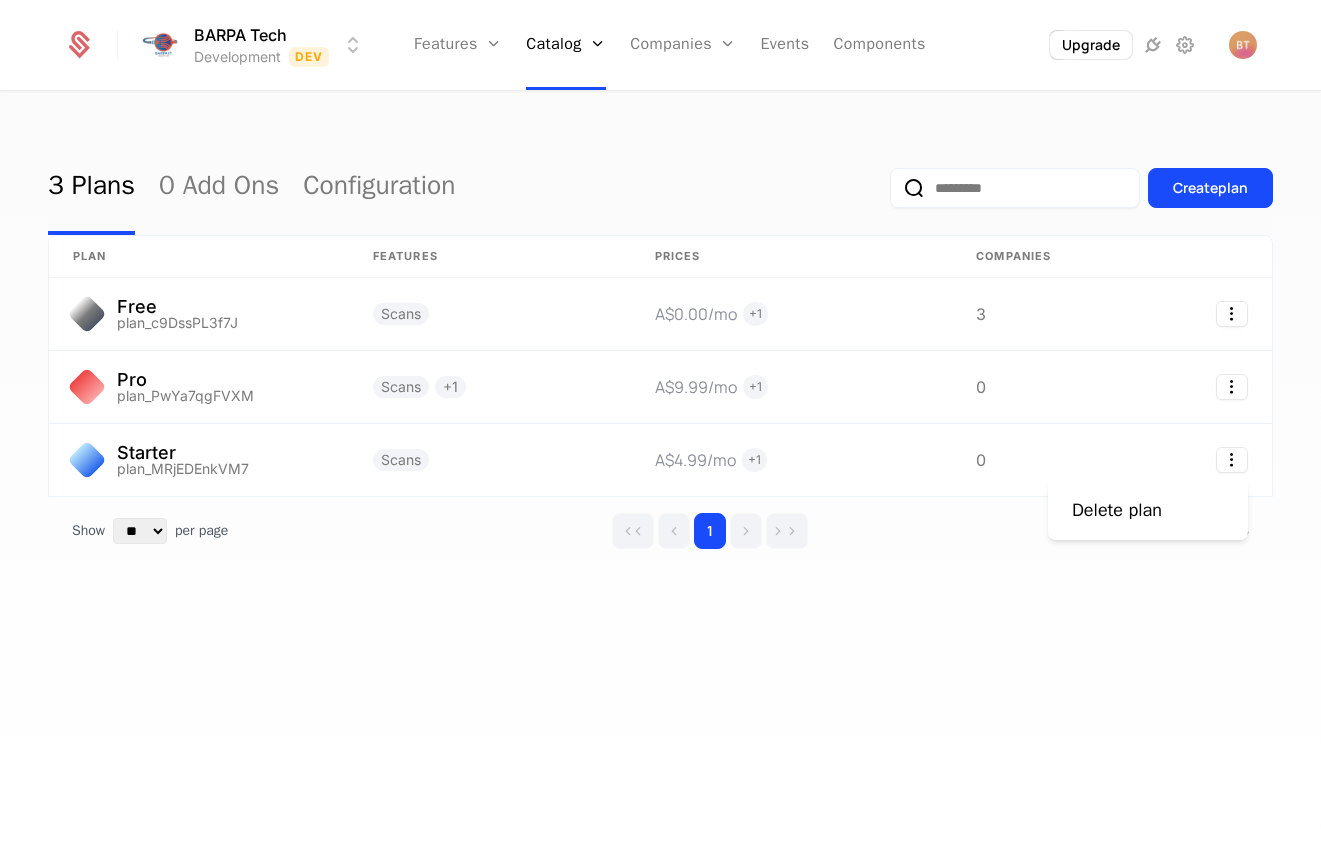 click on "BARPA Tech Development Dev Features Features Flags Catalog Plans Add Ons Configuration Companies Companies Users Events Components Upgrade 3 Plans 0 Add Ons Configuration Create plan plan Features Prices Companies Free plan_c9DssPL3f7J Scans A$0.00 /mo + 1 3 Pro plan_PwYa7qgFVXM Scans + 1 A$9.99 /mo + 1 0 Starter plan_MRjEDEnkVM7 Scans A$4.99 /mo + 1 0 Show ** ** ** *** *** per page per page 1 1 to 3 of 3 of 3
Best Viewed on Desktop You're currently viewing this on a mobile device. For the best experience, we recommend using a desktop or larger screens, as the application isn't fully optimized for smaller resolutions just yet. Got it Delete plan" at bounding box center (660, 432) 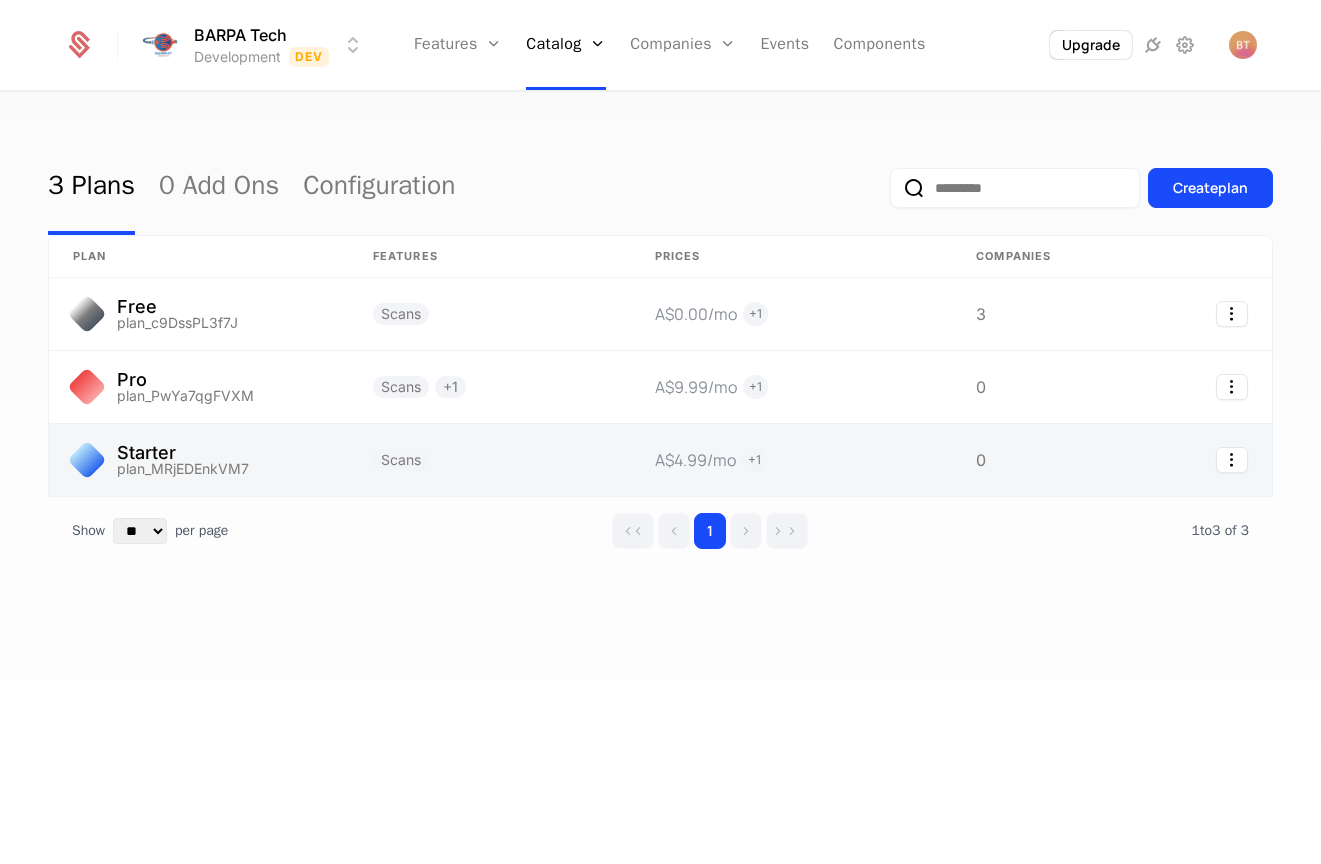 click at bounding box center (792, 460) 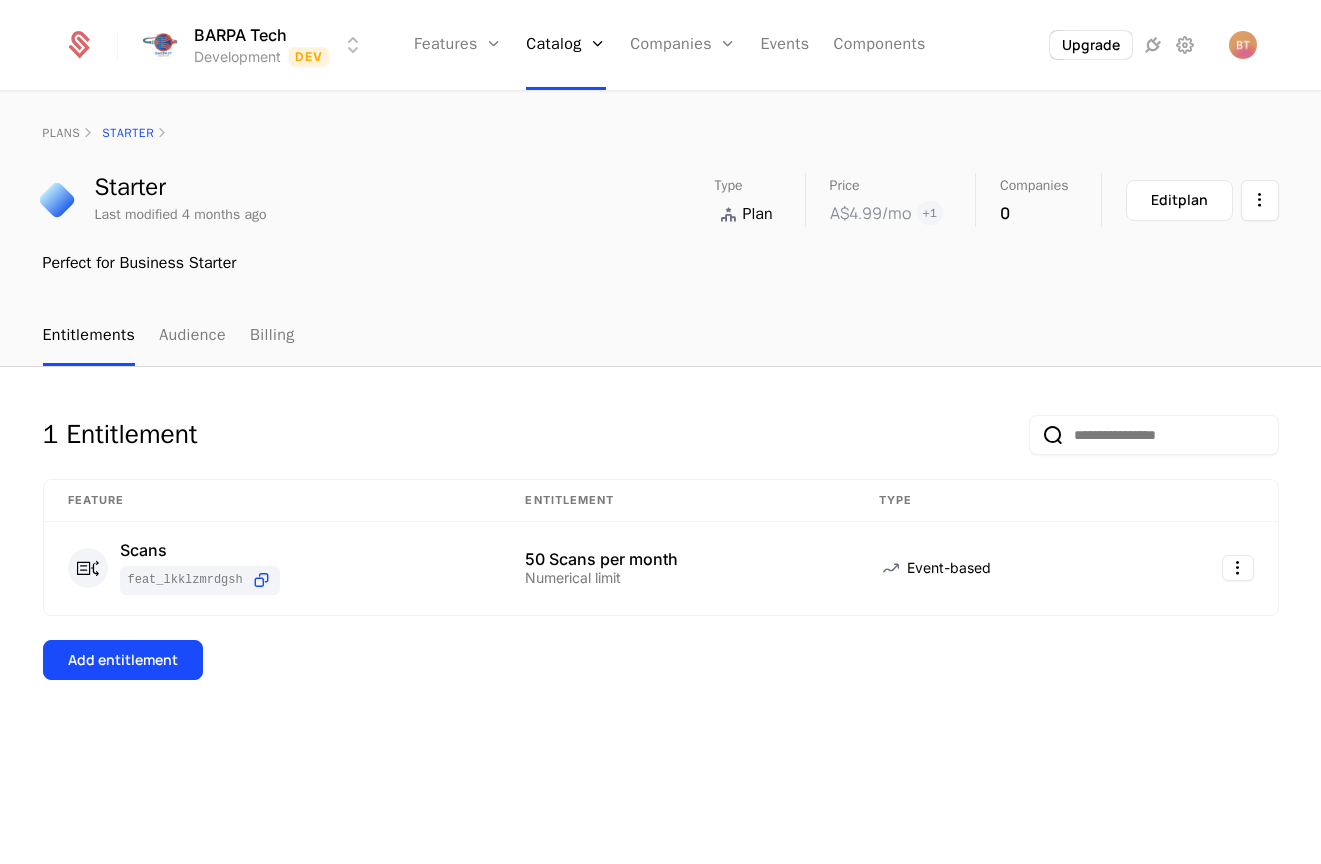 scroll, scrollTop: 0, scrollLeft: 0, axis: both 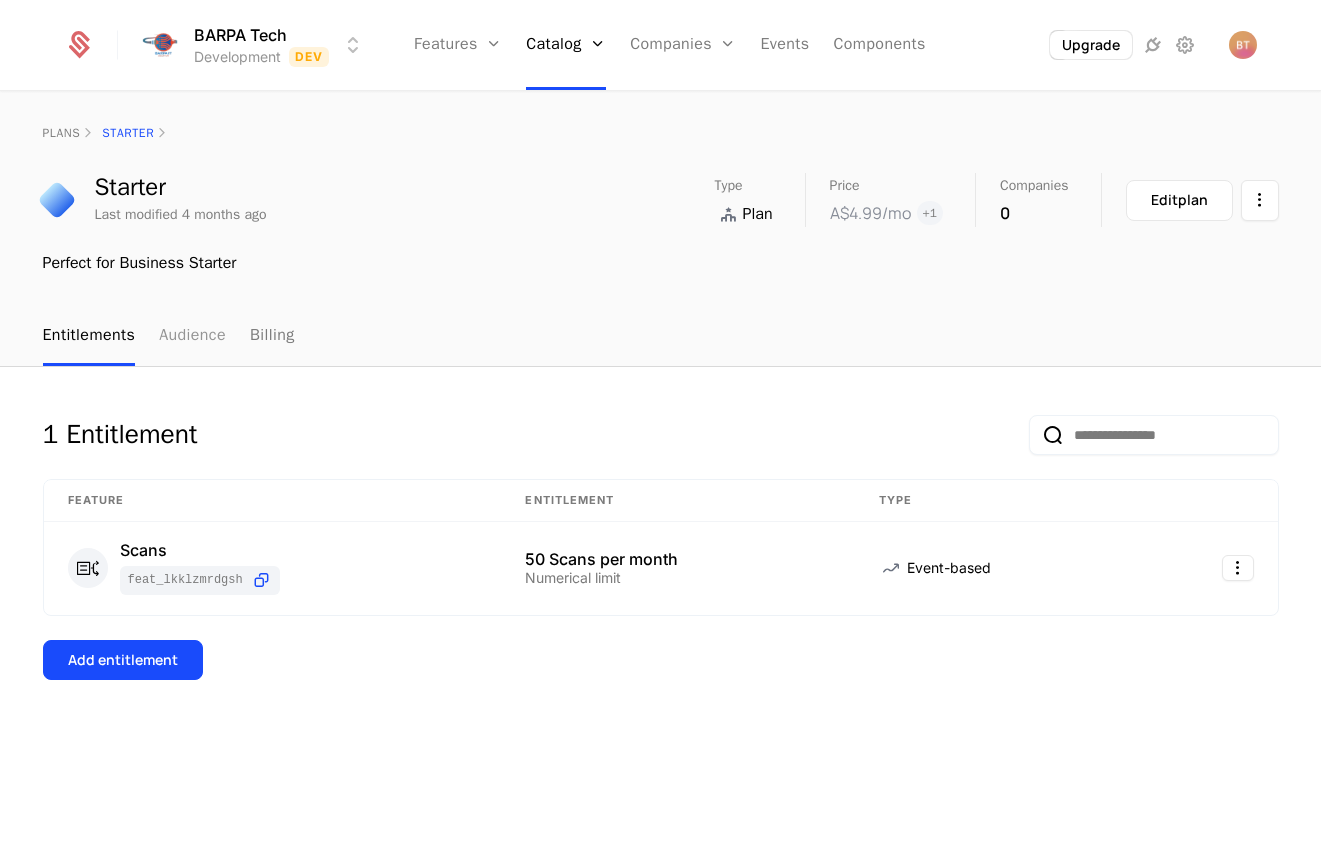 click on "Audience" at bounding box center (192, 336) 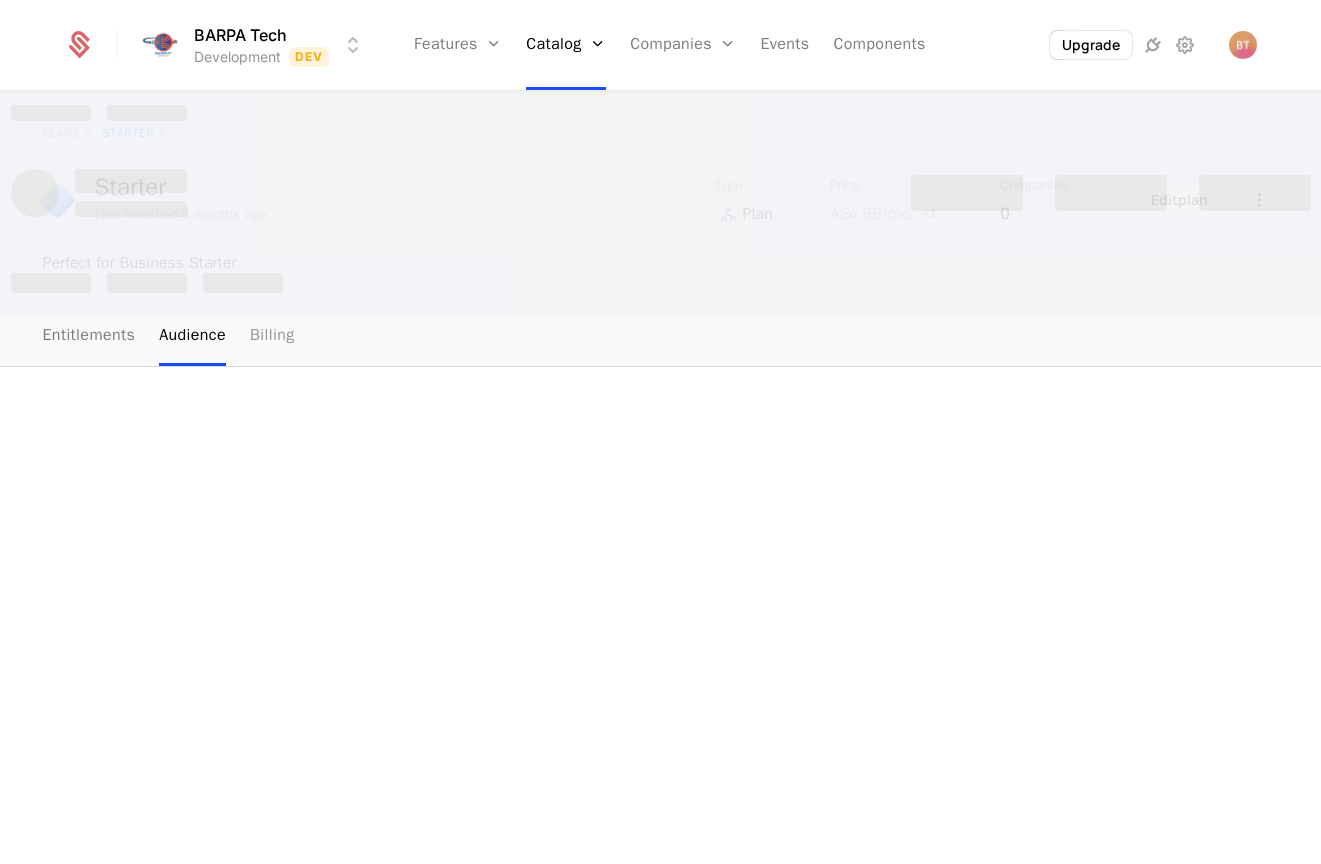 click on "Billing" at bounding box center (272, 336) 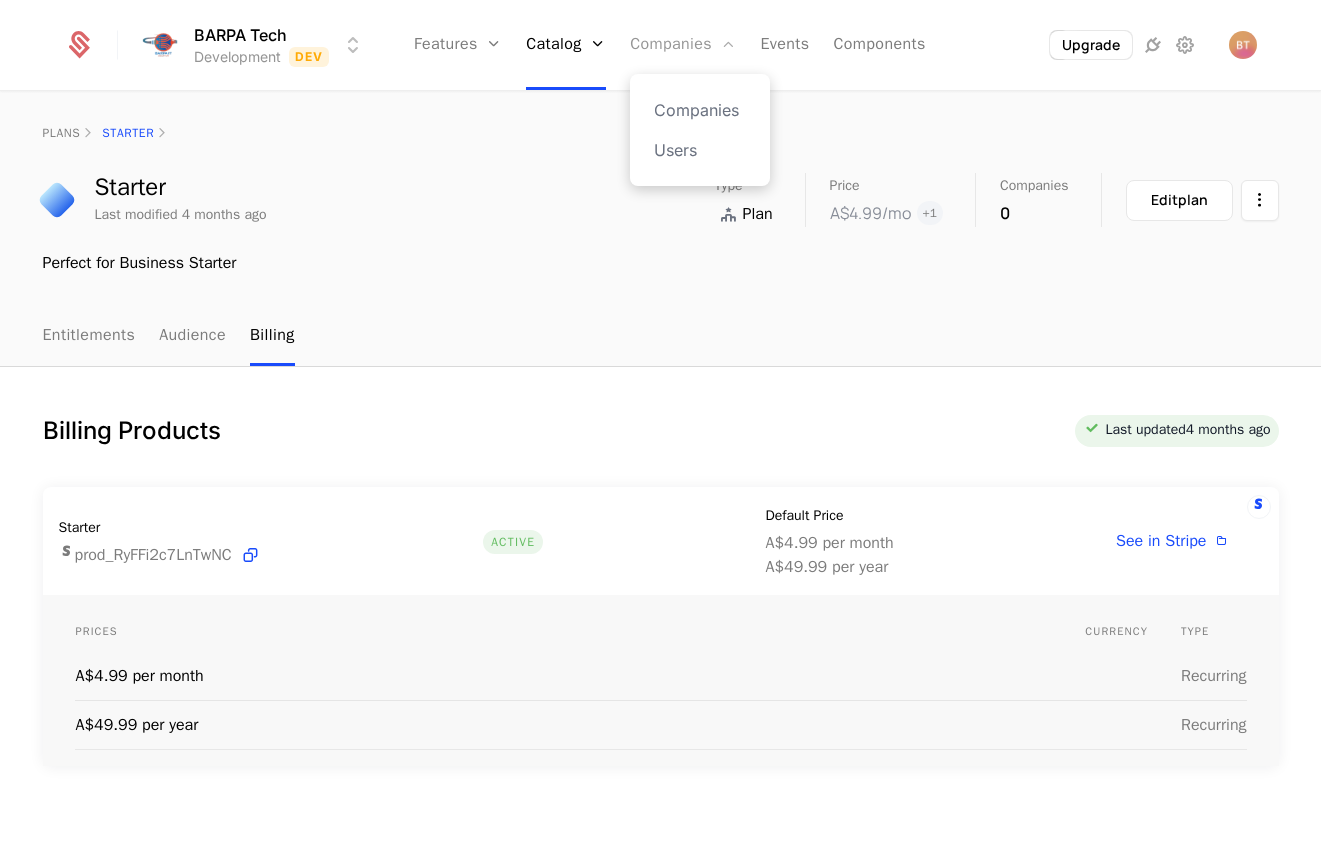 scroll, scrollTop: 0, scrollLeft: 0, axis: both 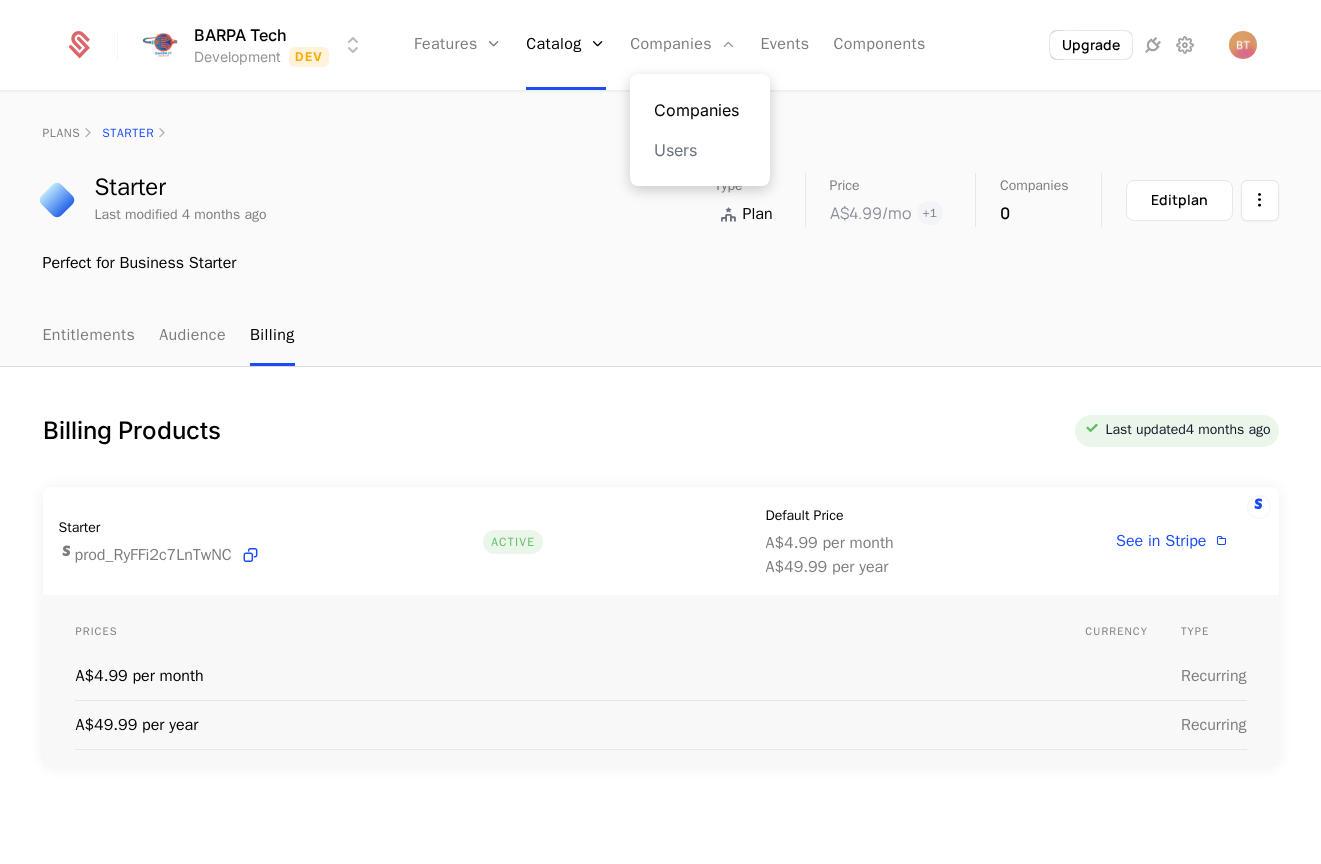 click on "Companies" at bounding box center [700, 110] 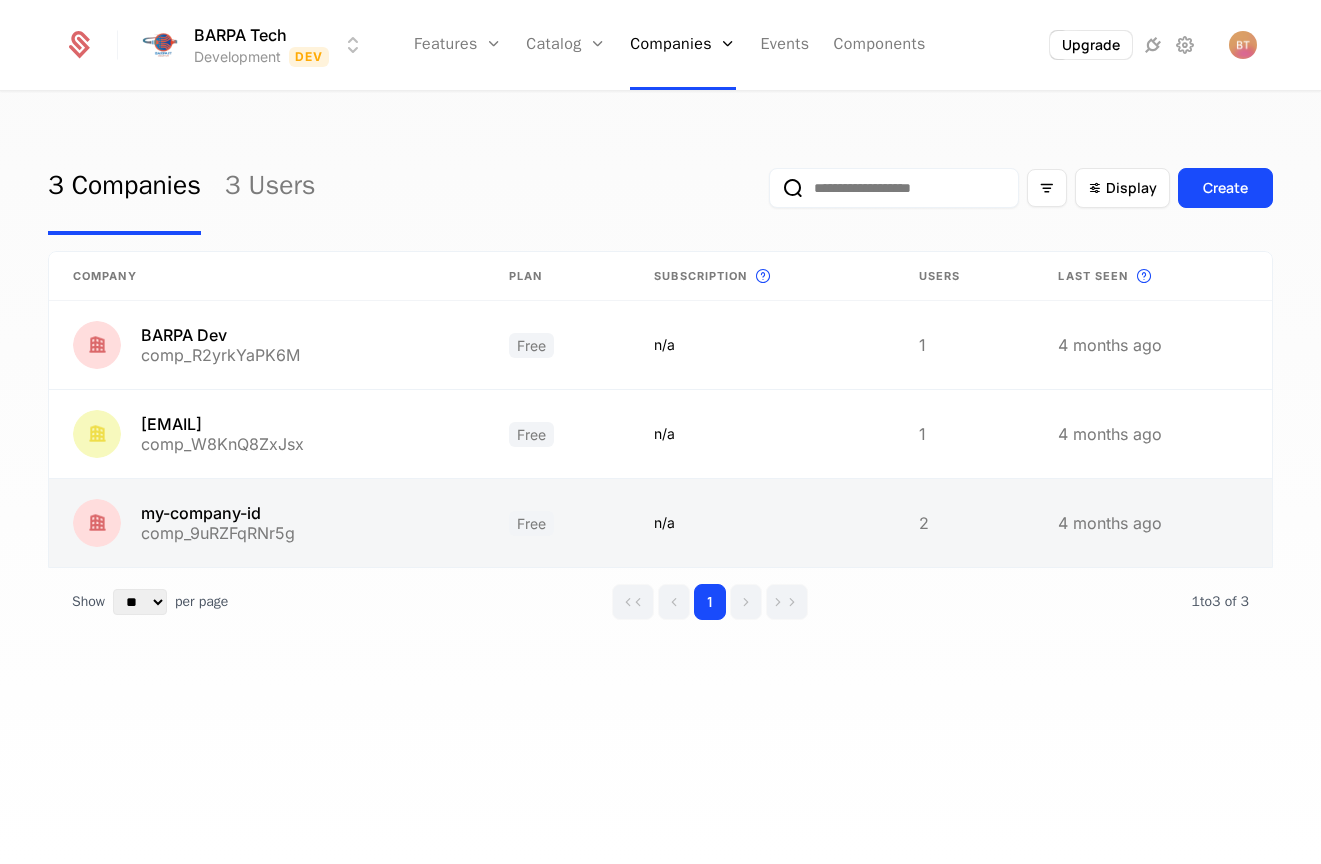 click at bounding box center (267, 523) 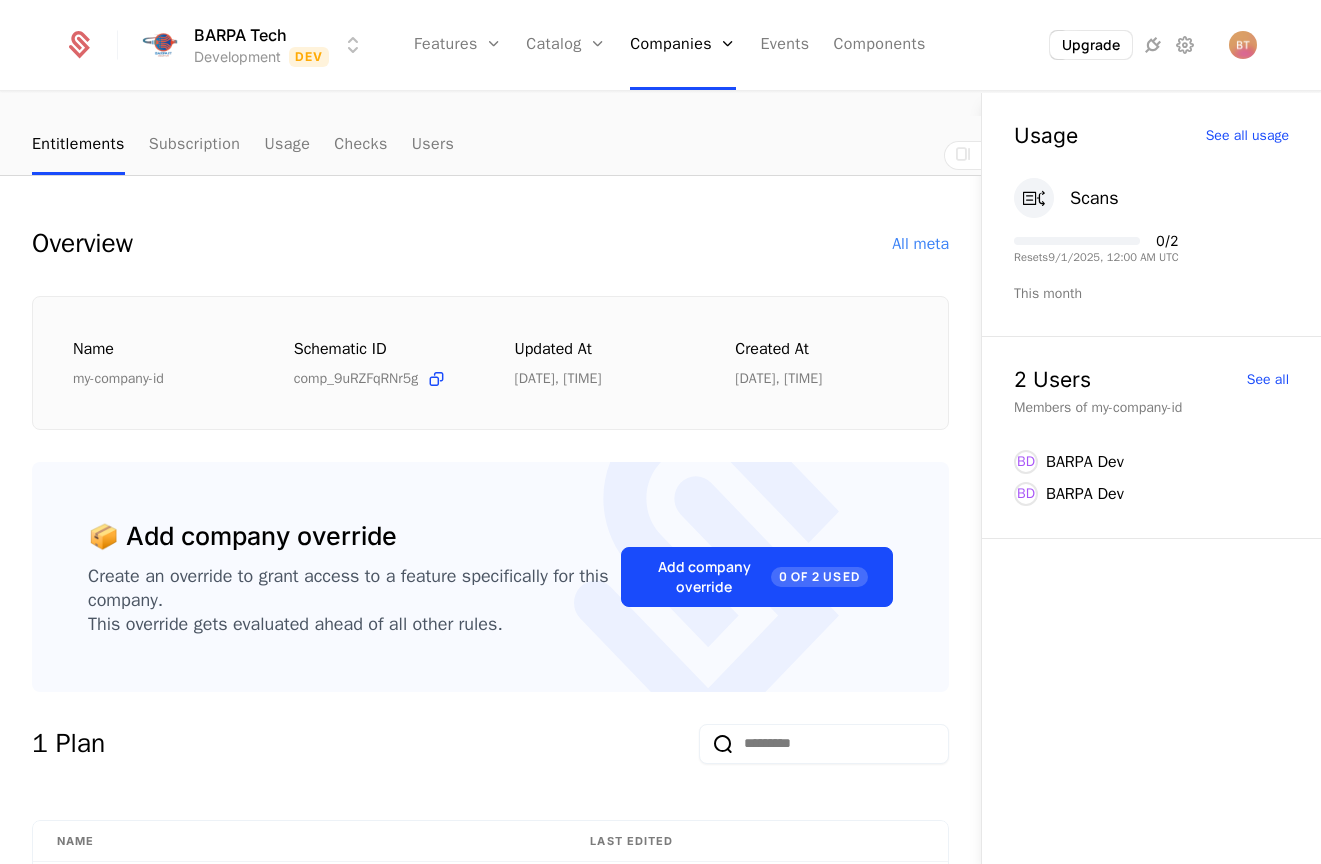 scroll, scrollTop: 146, scrollLeft: 0, axis: vertical 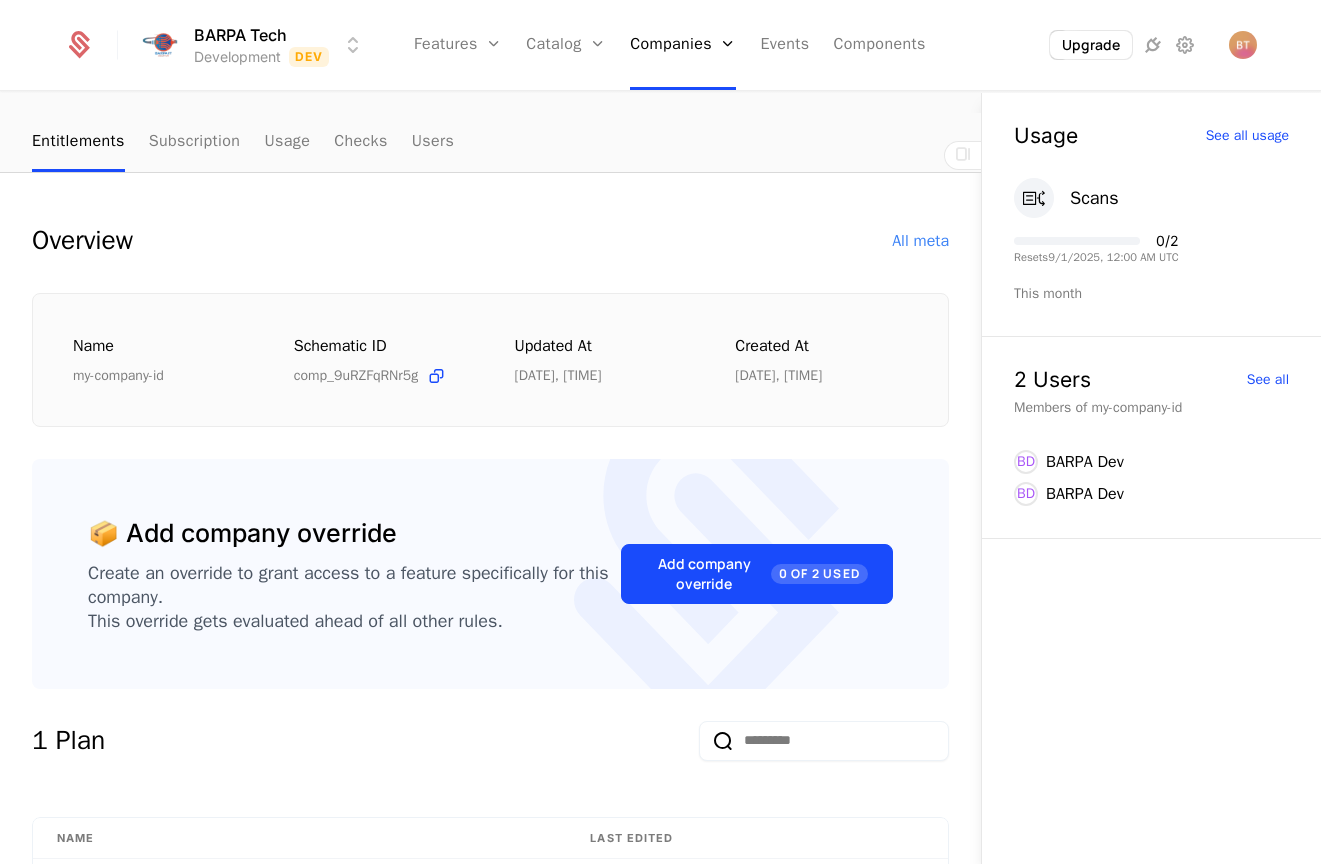click on "my-company-id" at bounding box center [159, 376] 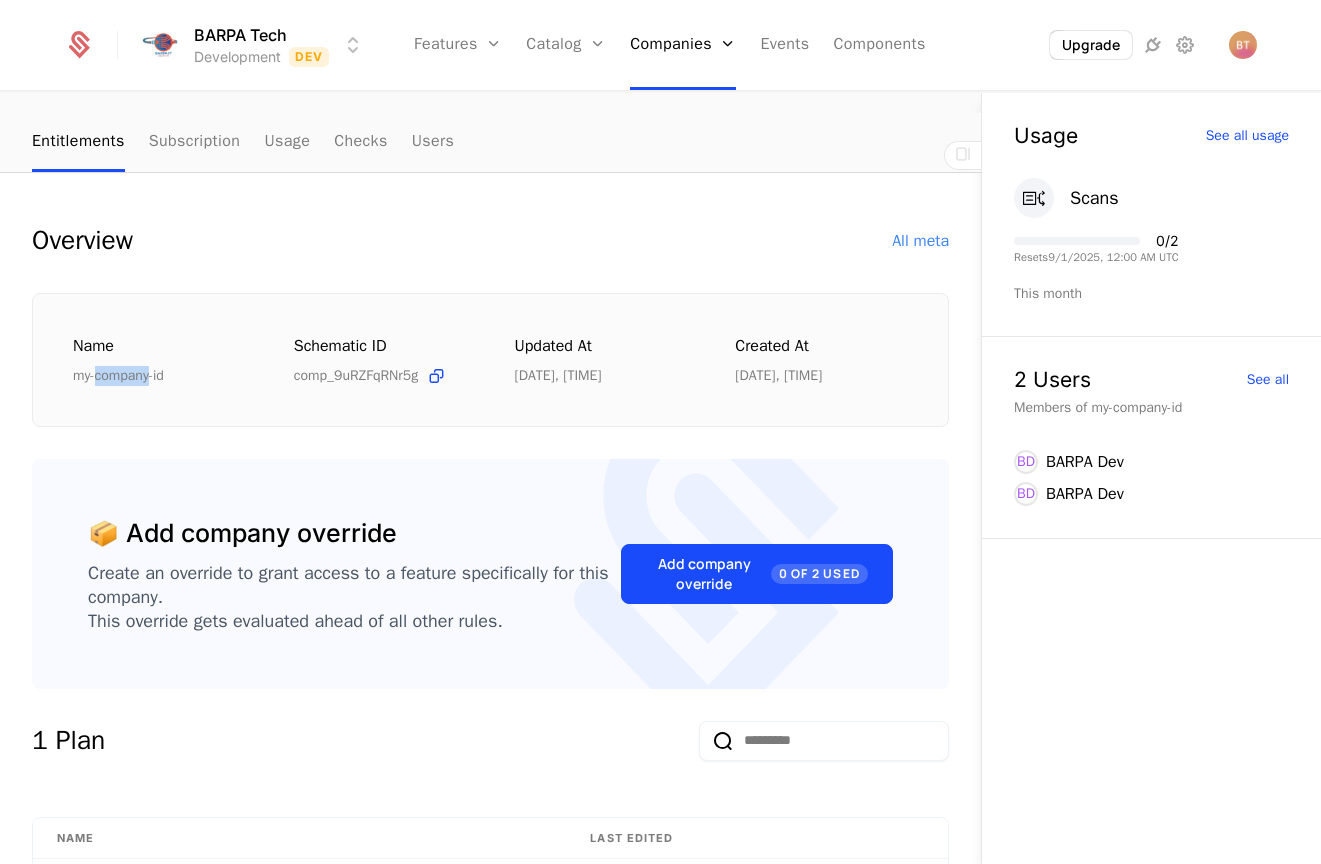 click on "my-company-id" at bounding box center [159, 376] 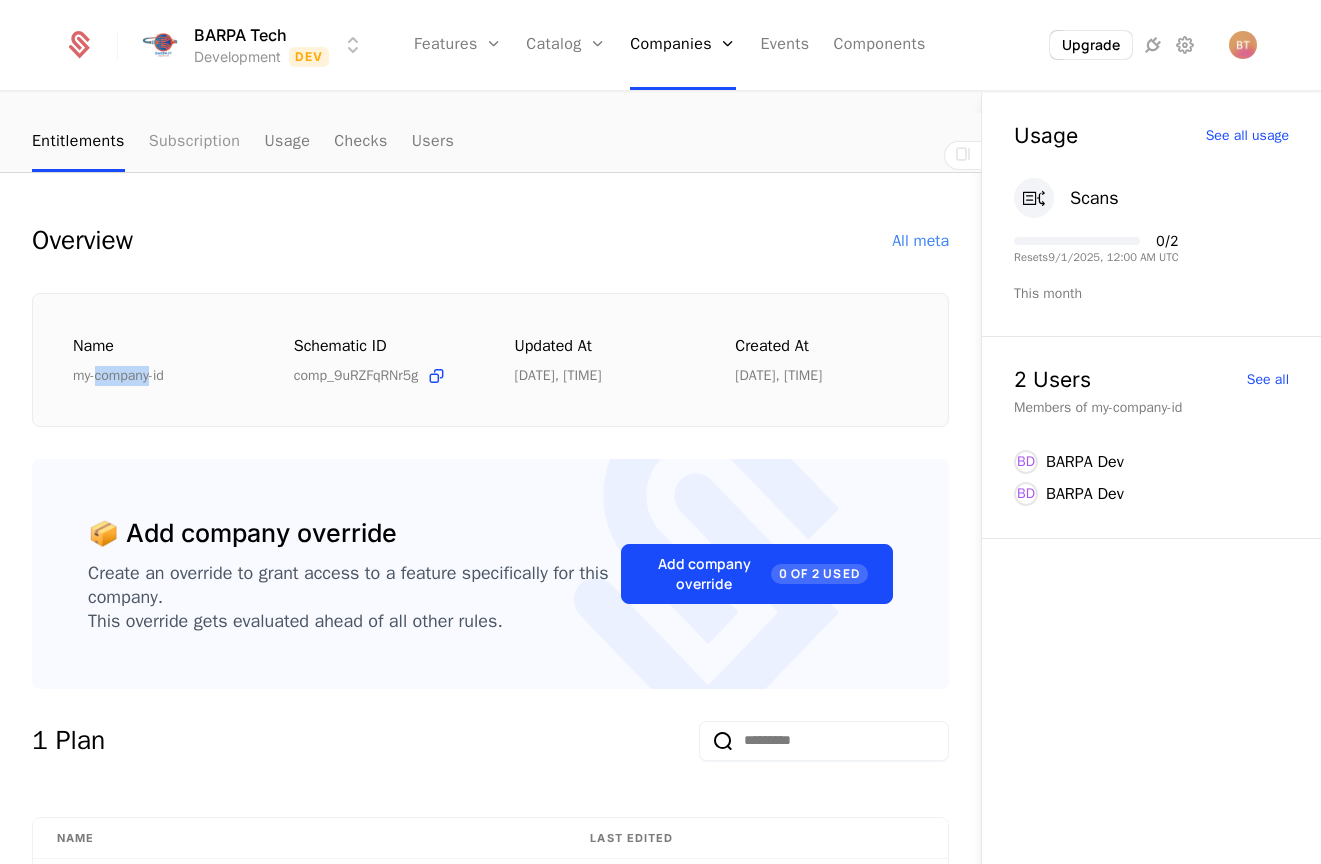 click on "Subscription" at bounding box center [195, 142] 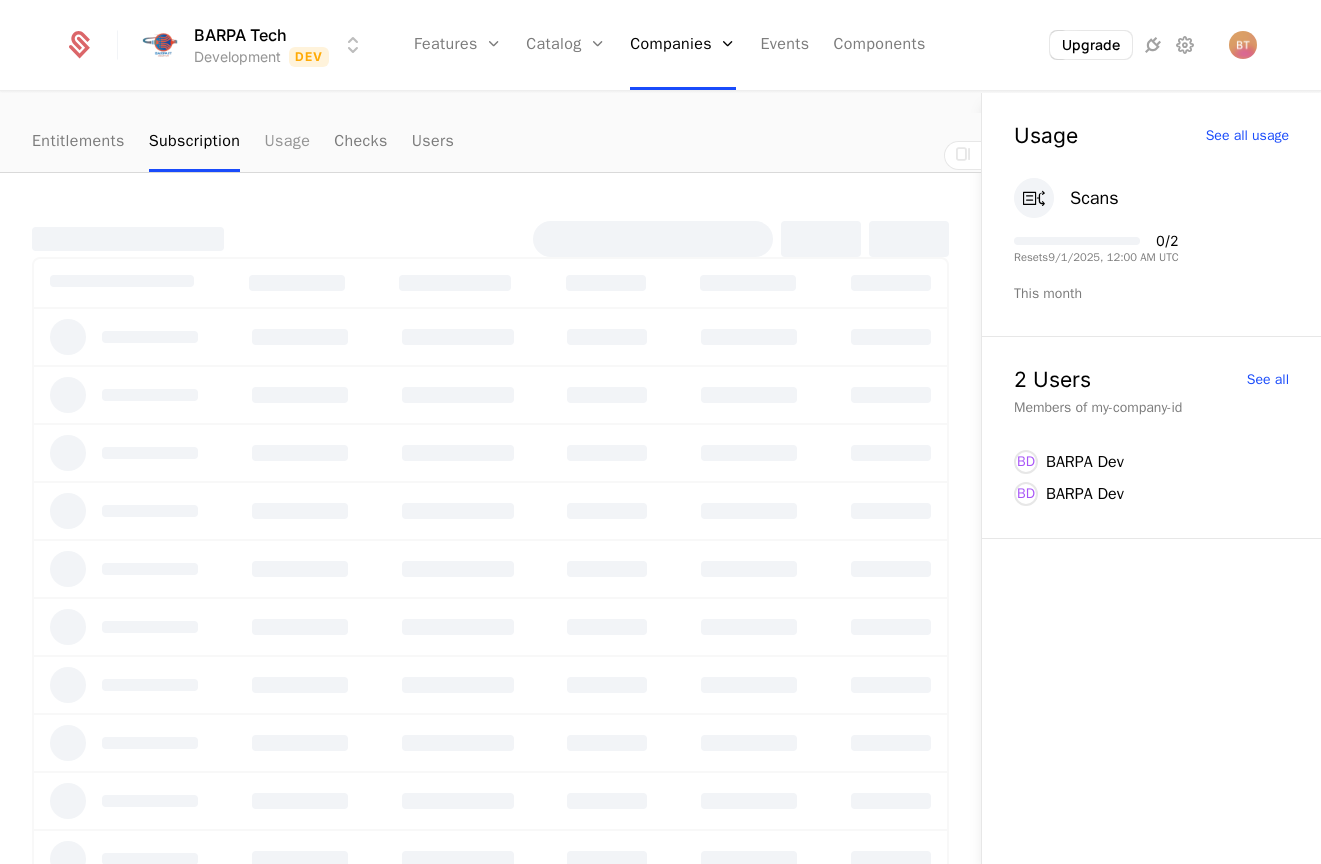 click on "Usage" at bounding box center [287, 142] 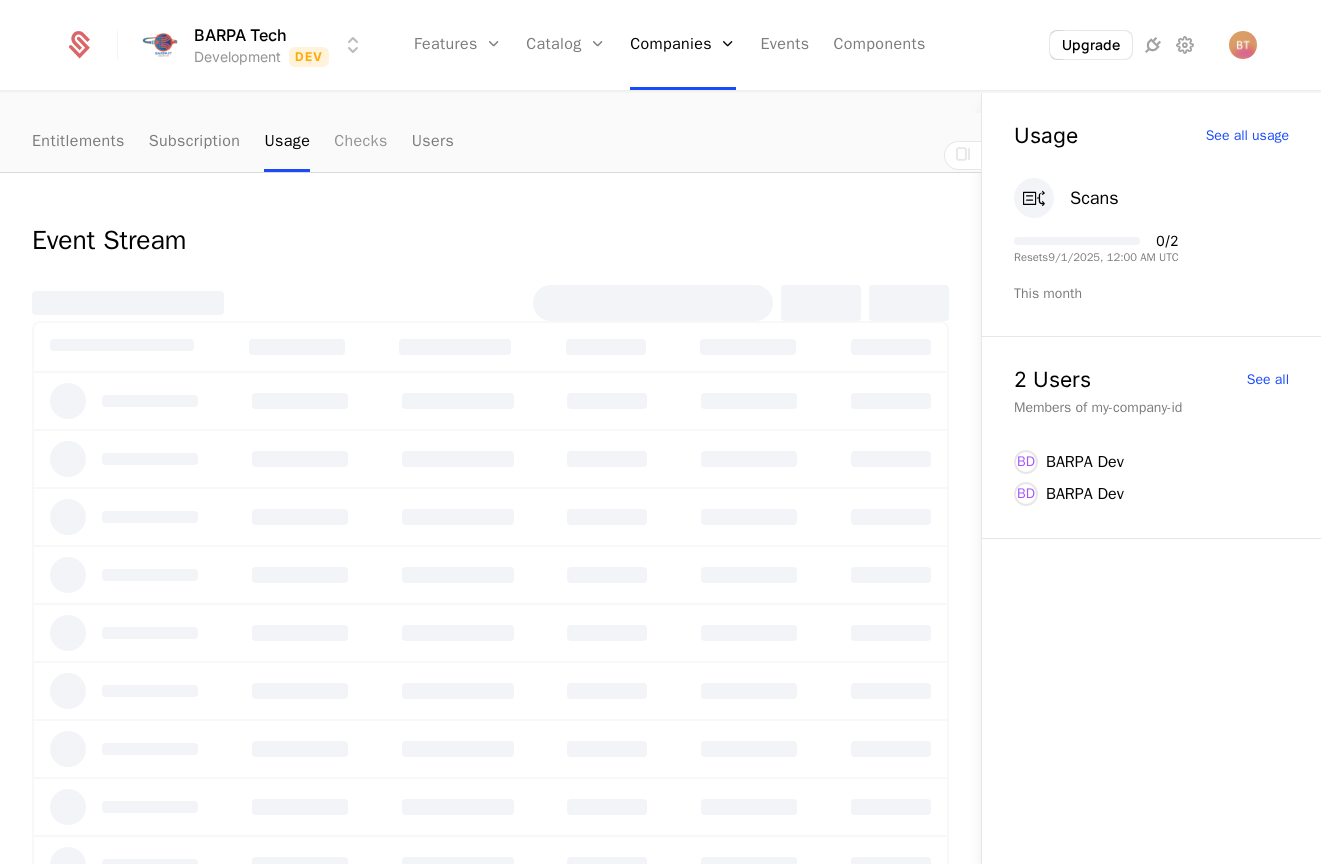 click on "companies my-company-id my-company-id Last seen 4 months ago This is the date a track or identify event associated with this company was last received by Schematic. Plan Free Users 2 Manage Plan Entitlements Subscription Usage Checks Users Event Stream" at bounding box center (490, 479) 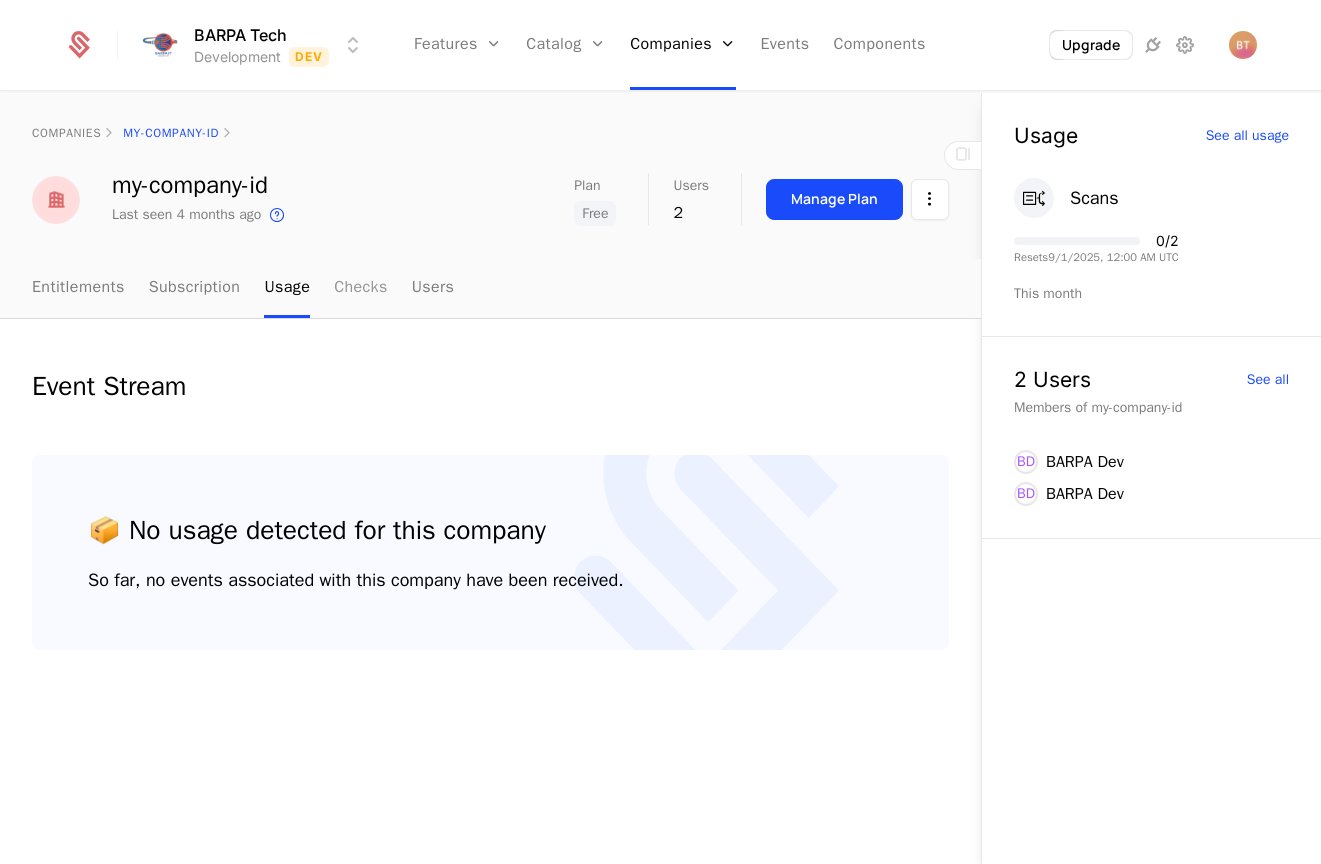 scroll, scrollTop: 0, scrollLeft: 0, axis: both 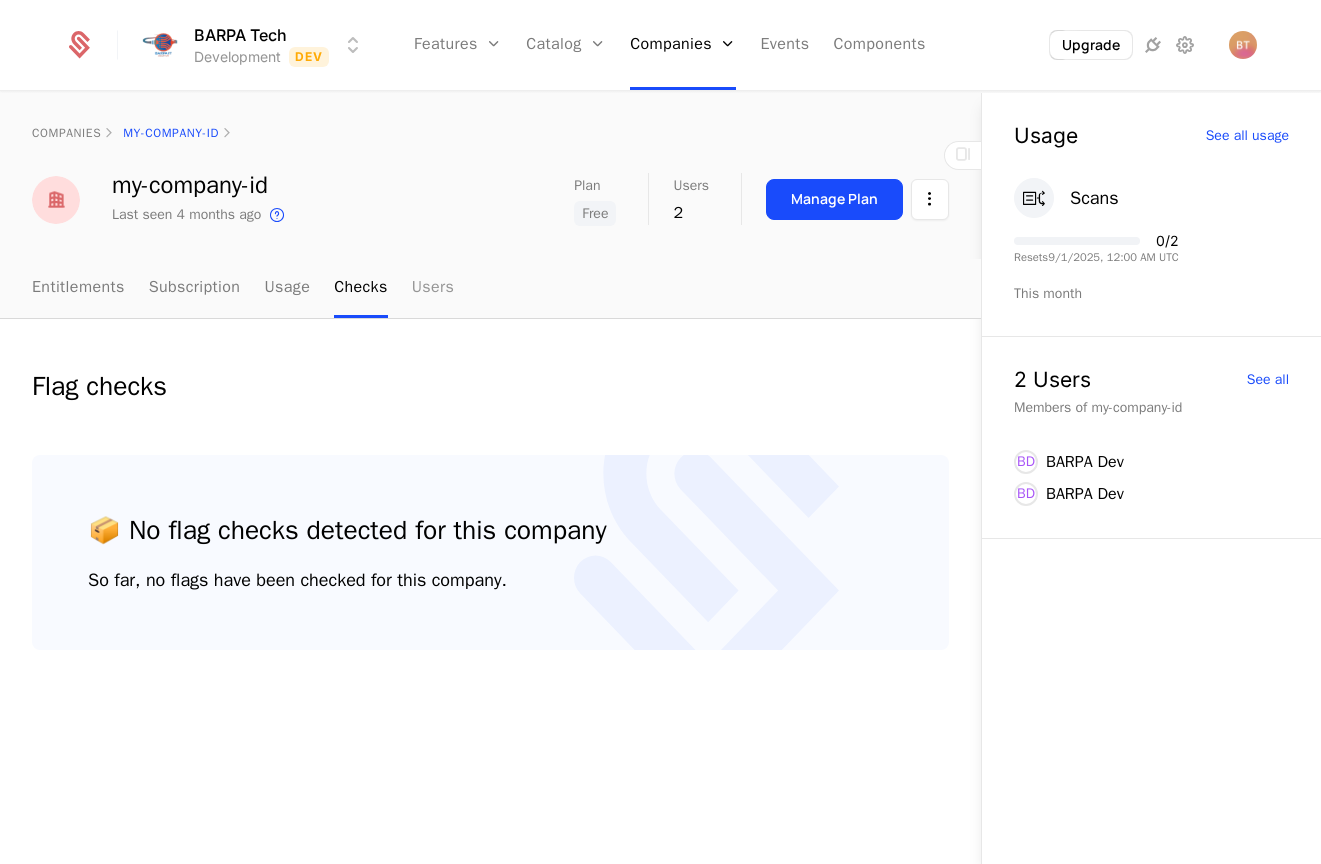 click on "Users" at bounding box center [433, 288] 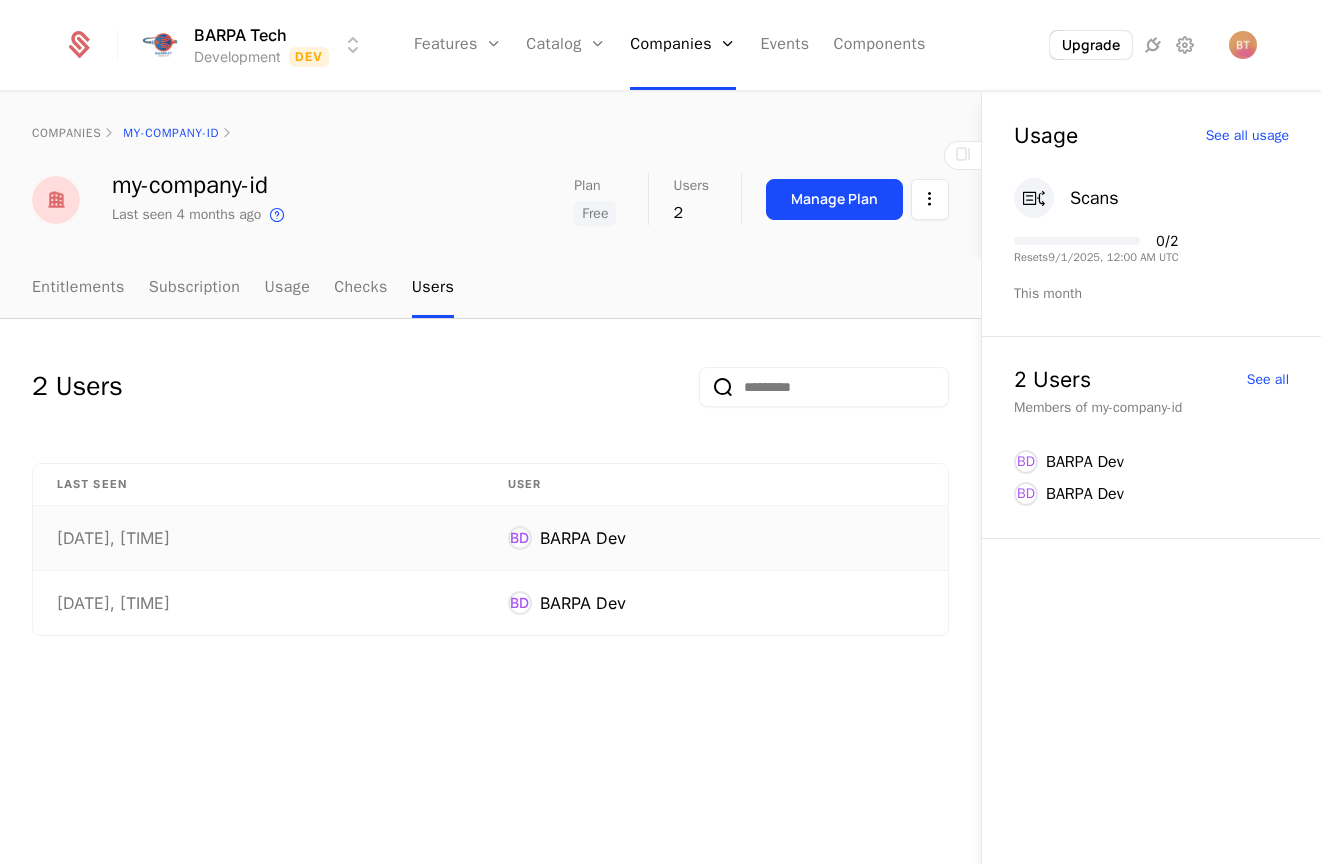 click on "[DATE], [TIME]" at bounding box center (258, 538) 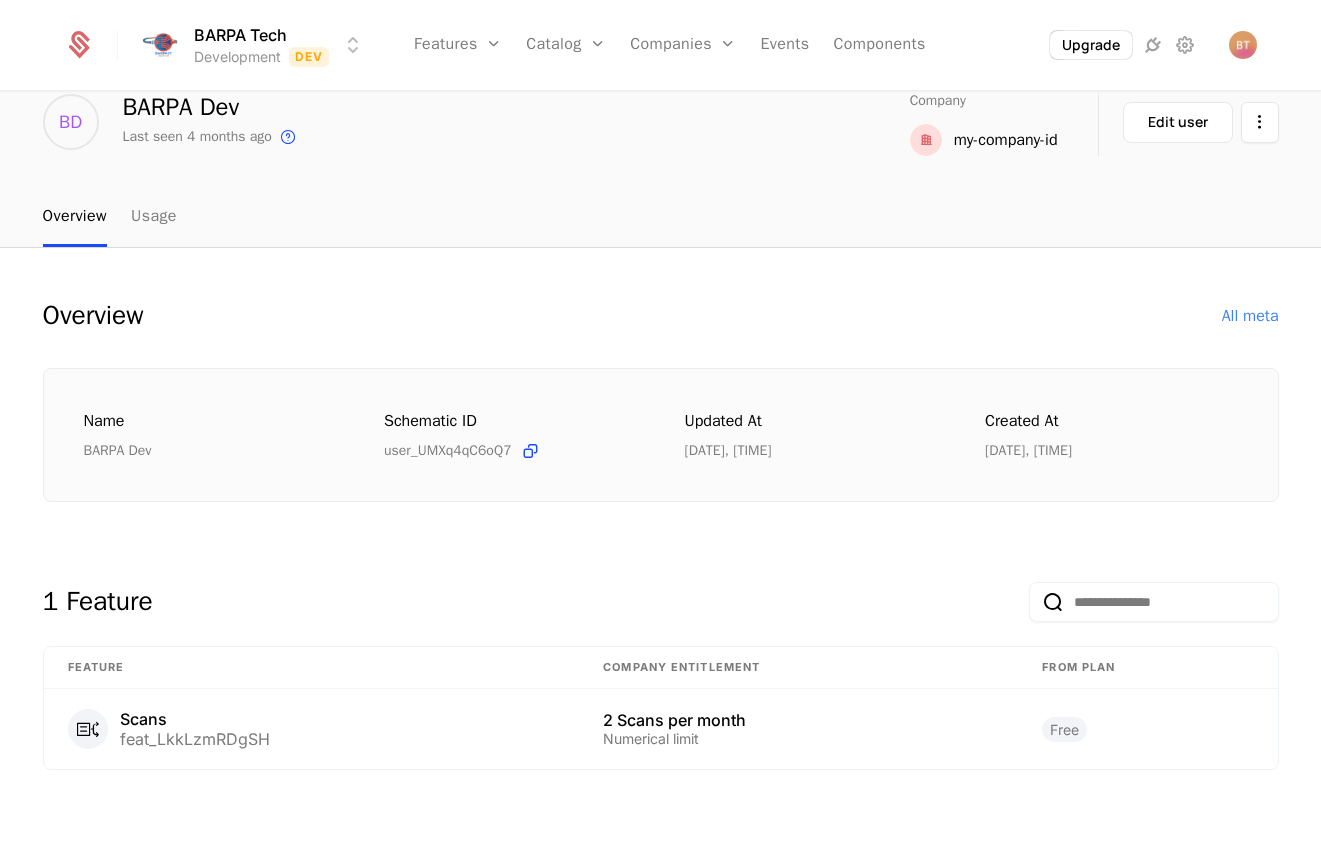 scroll, scrollTop: 84, scrollLeft: 0, axis: vertical 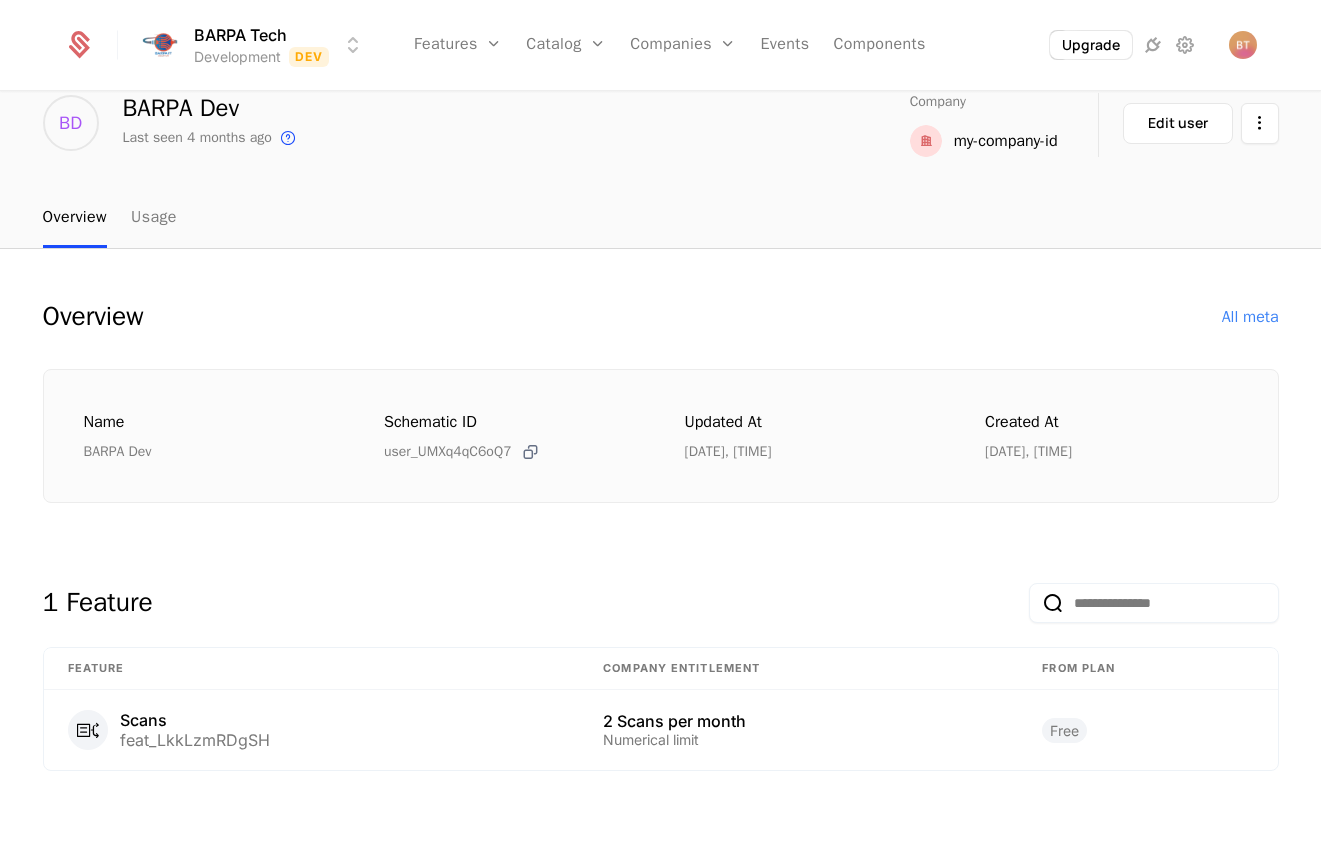 click at bounding box center (530, 452) 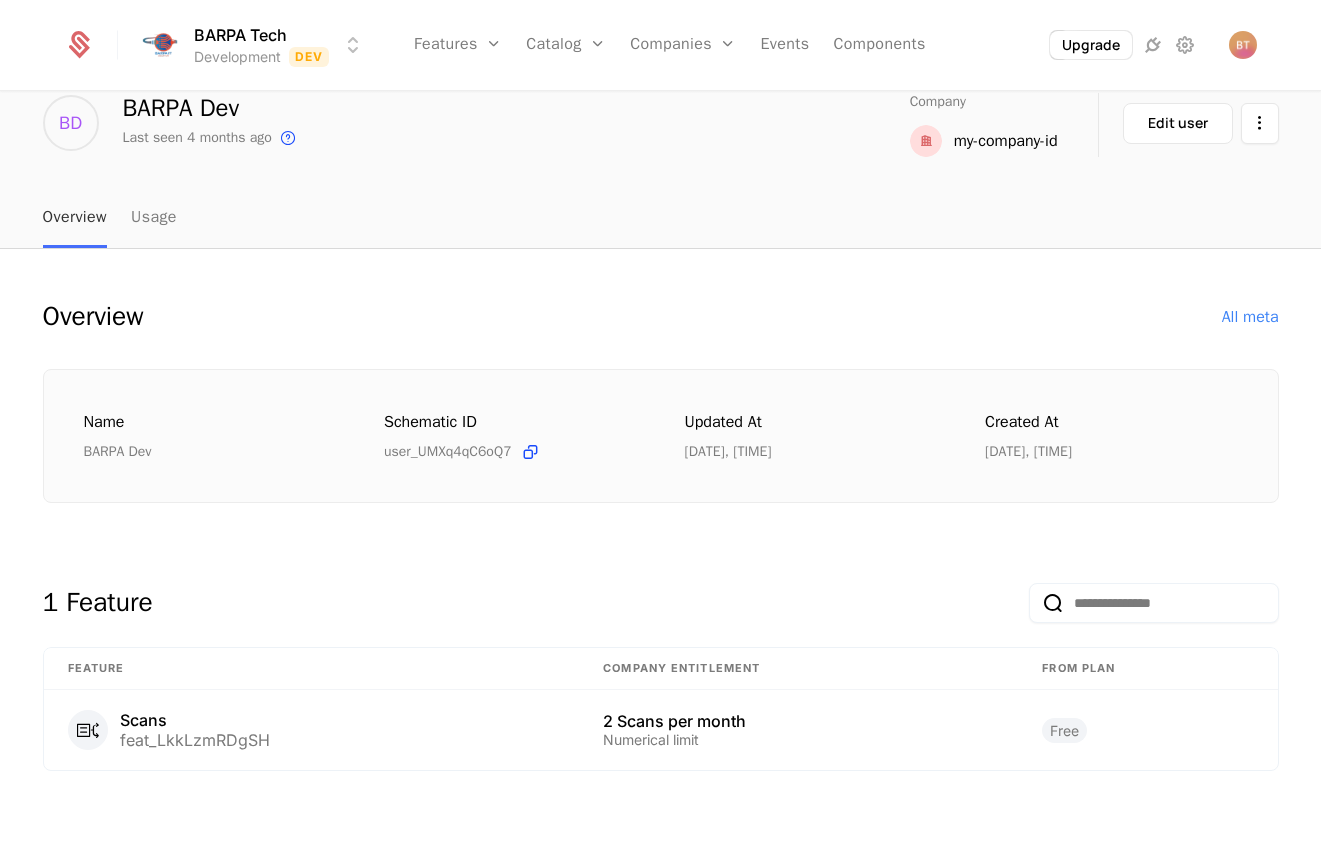 click on "Overview" at bounding box center [75, 218] 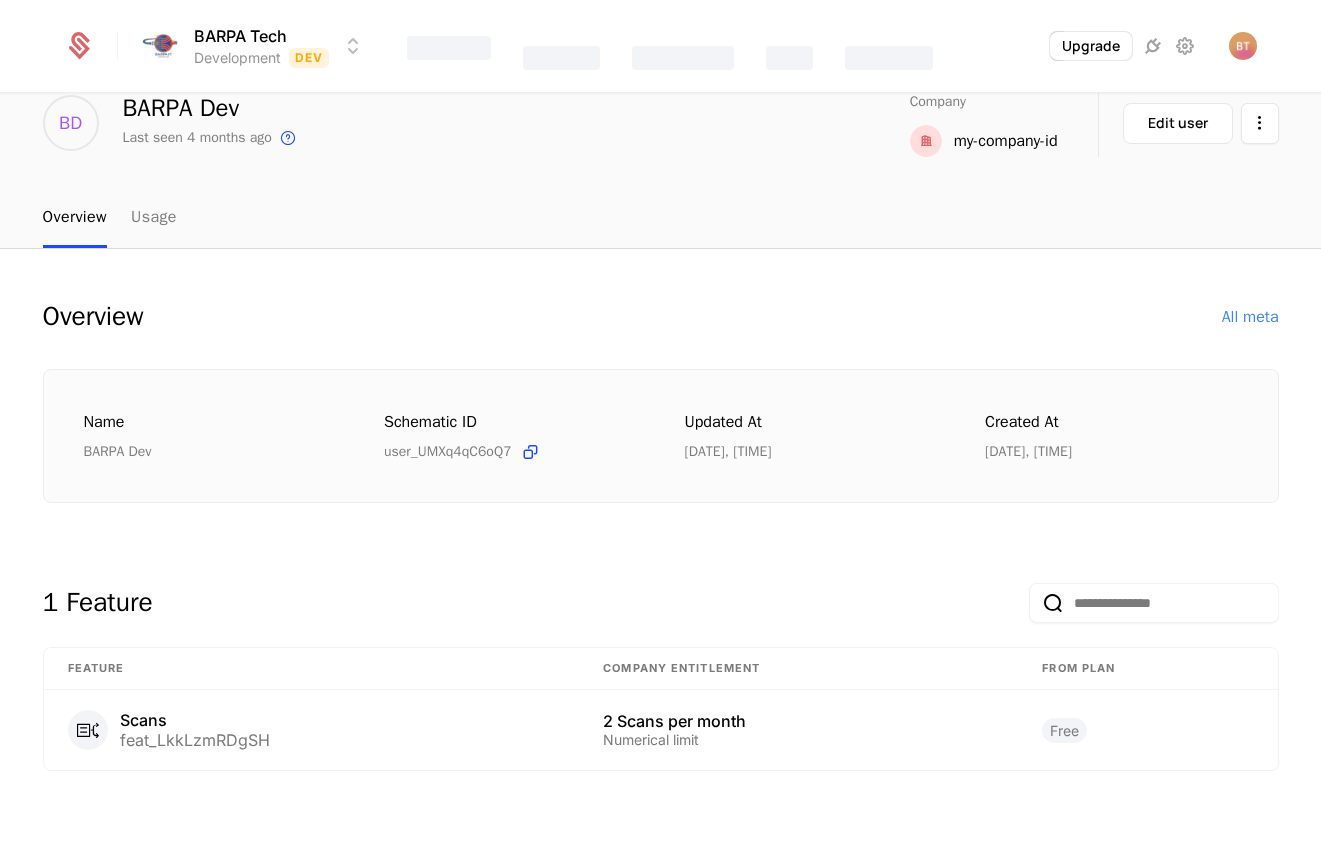 click at bounding box center (1243, 46) 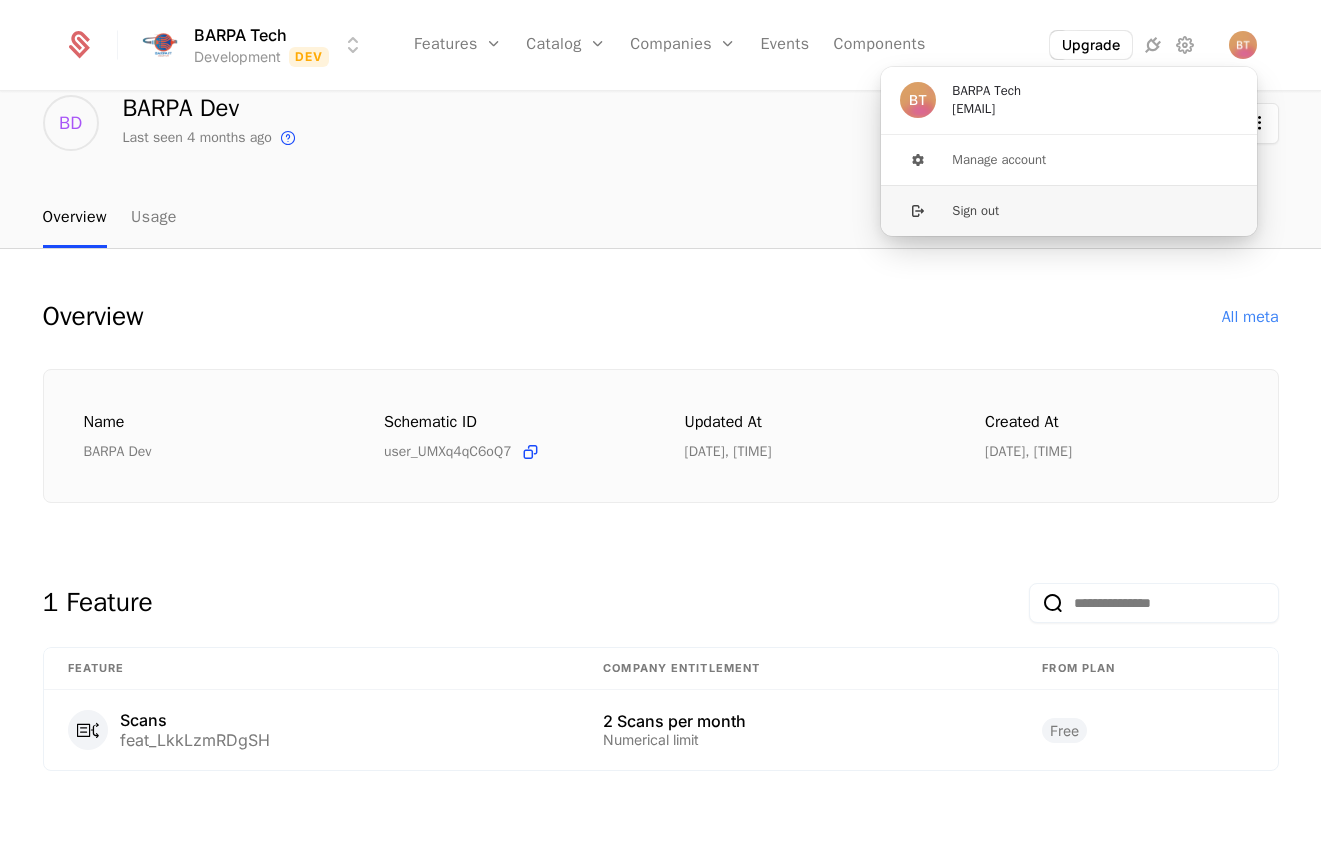 click on "Sign out" at bounding box center [1069, 210] 